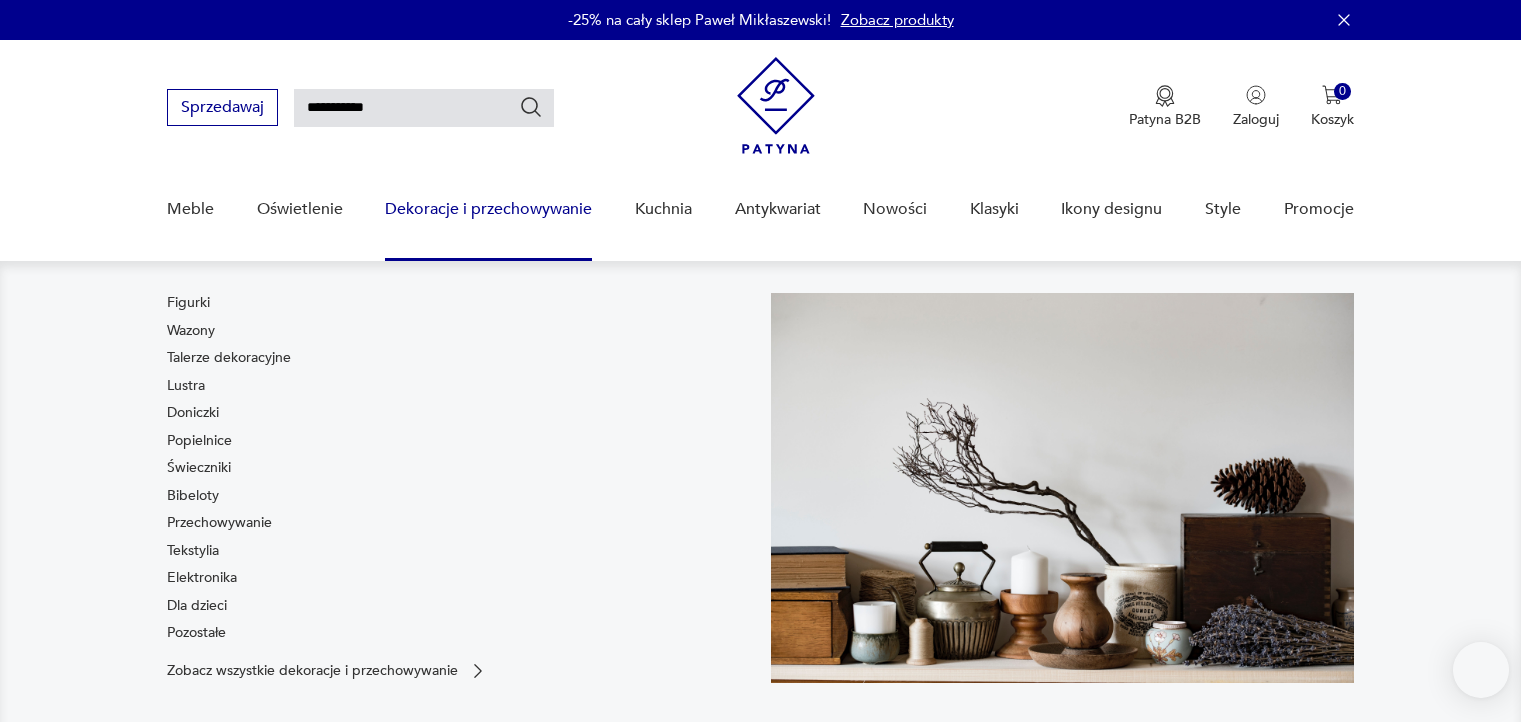 scroll, scrollTop: 83, scrollLeft: 0, axis: vertical 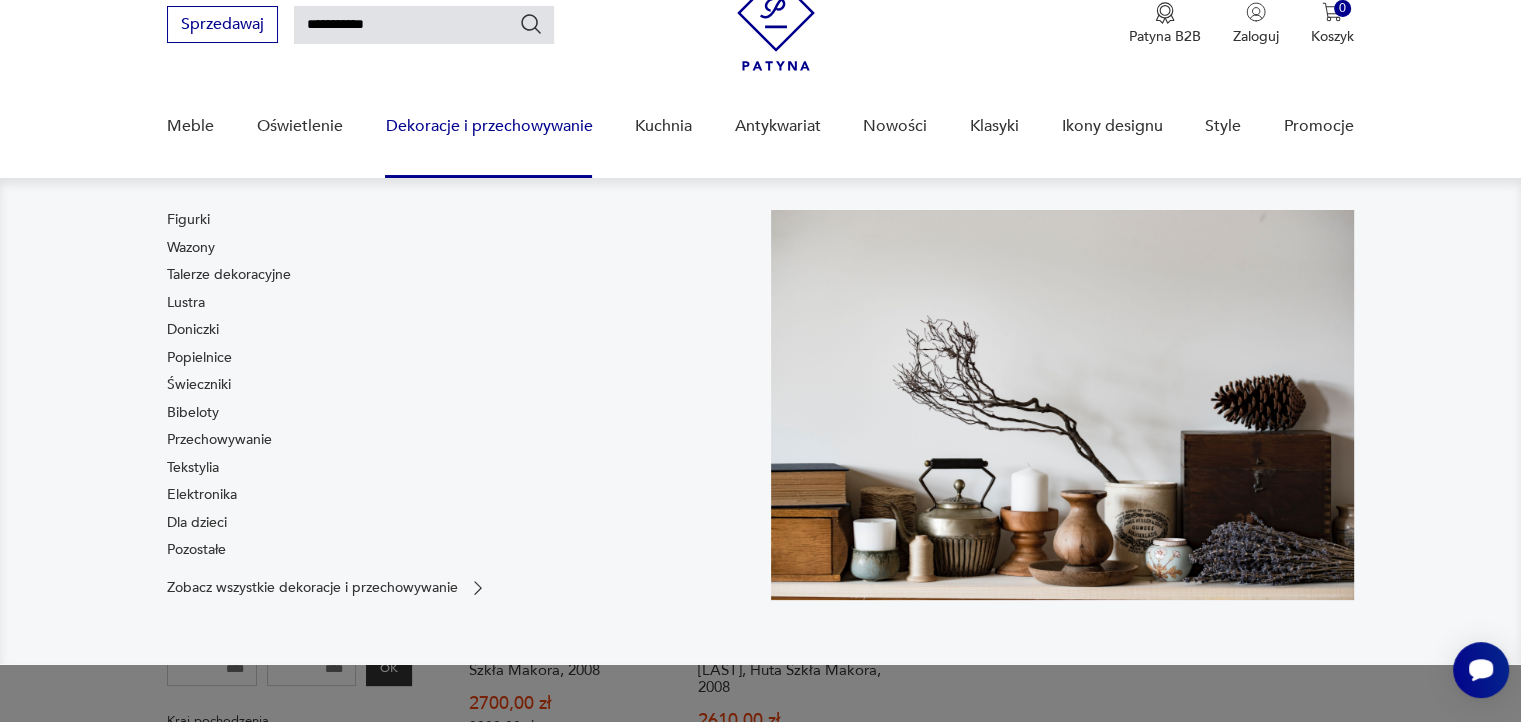 type 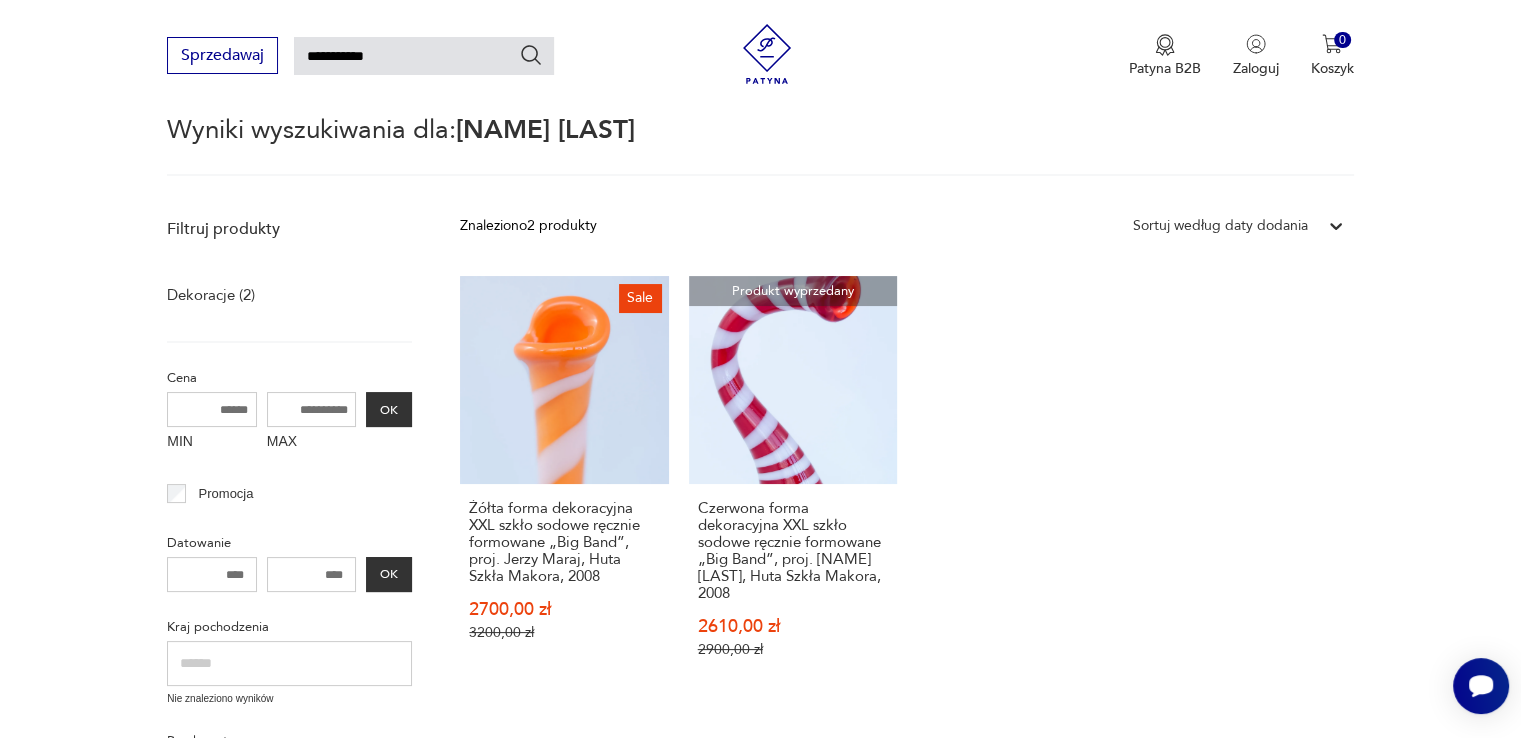 scroll, scrollTop: 163, scrollLeft: 0, axis: vertical 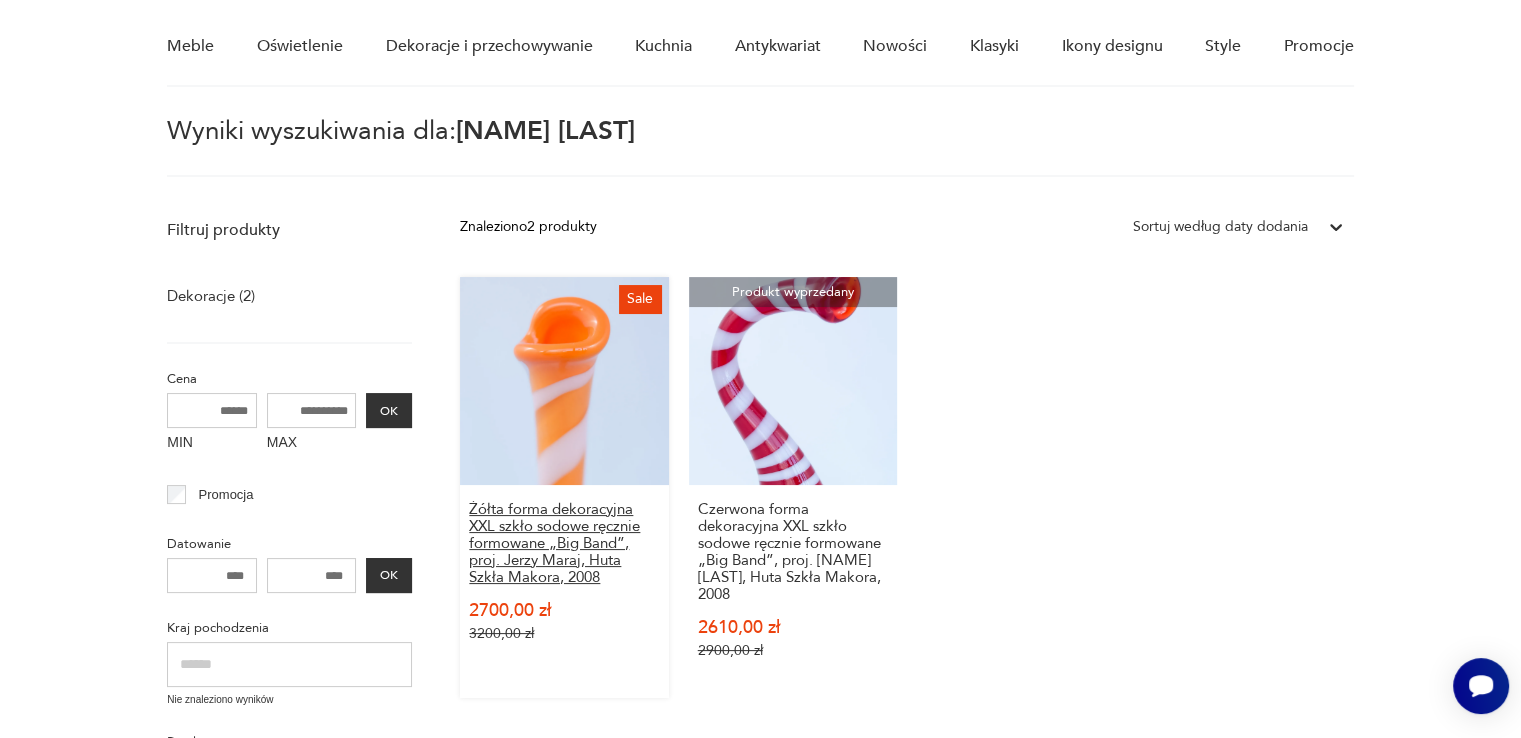 click on "Żółta forma dekoracyjna XXL szkło sodowe ręcznie formowane „Big Band”, proj. Jerzy Maraj, Huta Szkła Makora, 2008" at bounding box center (564, 543) 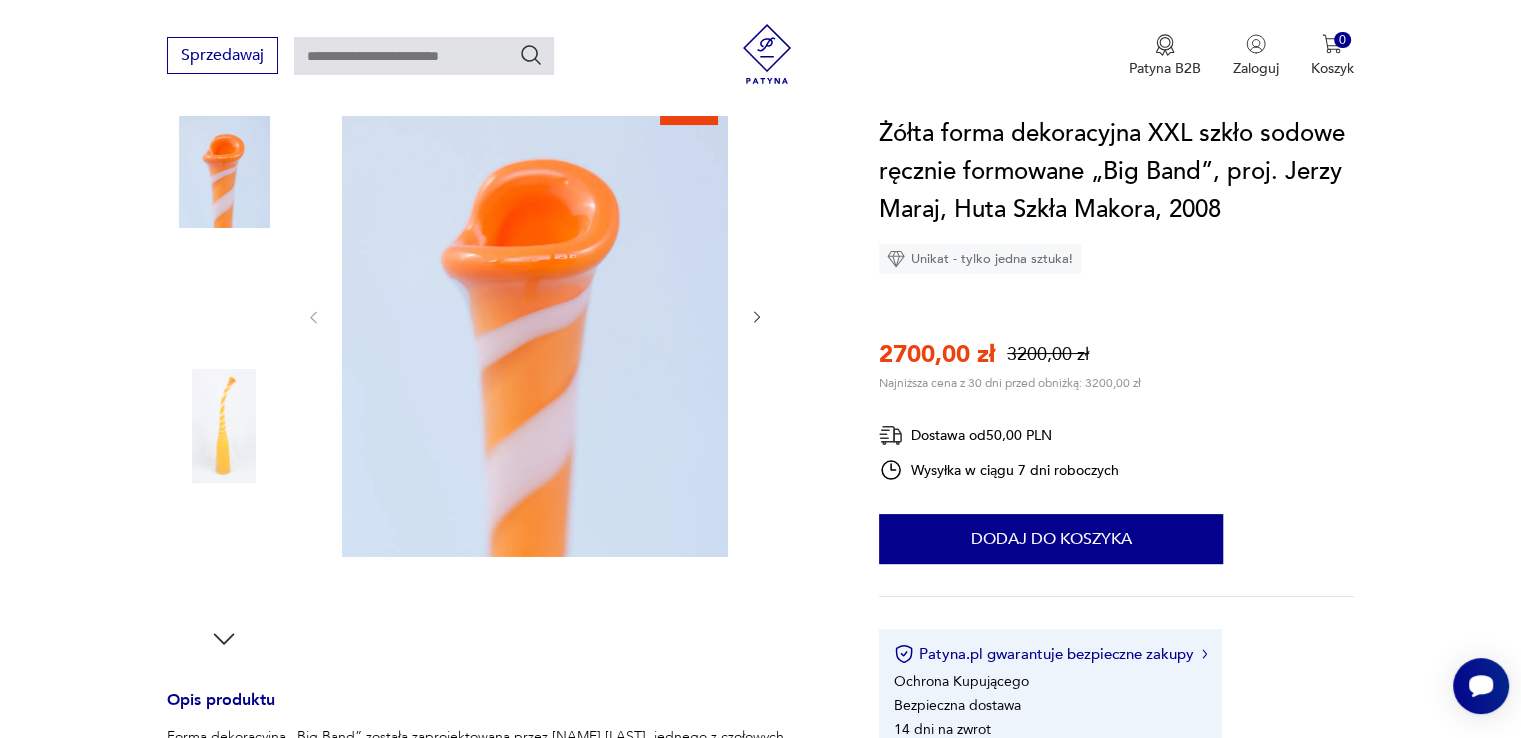 scroll, scrollTop: 280, scrollLeft: 0, axis: vertical 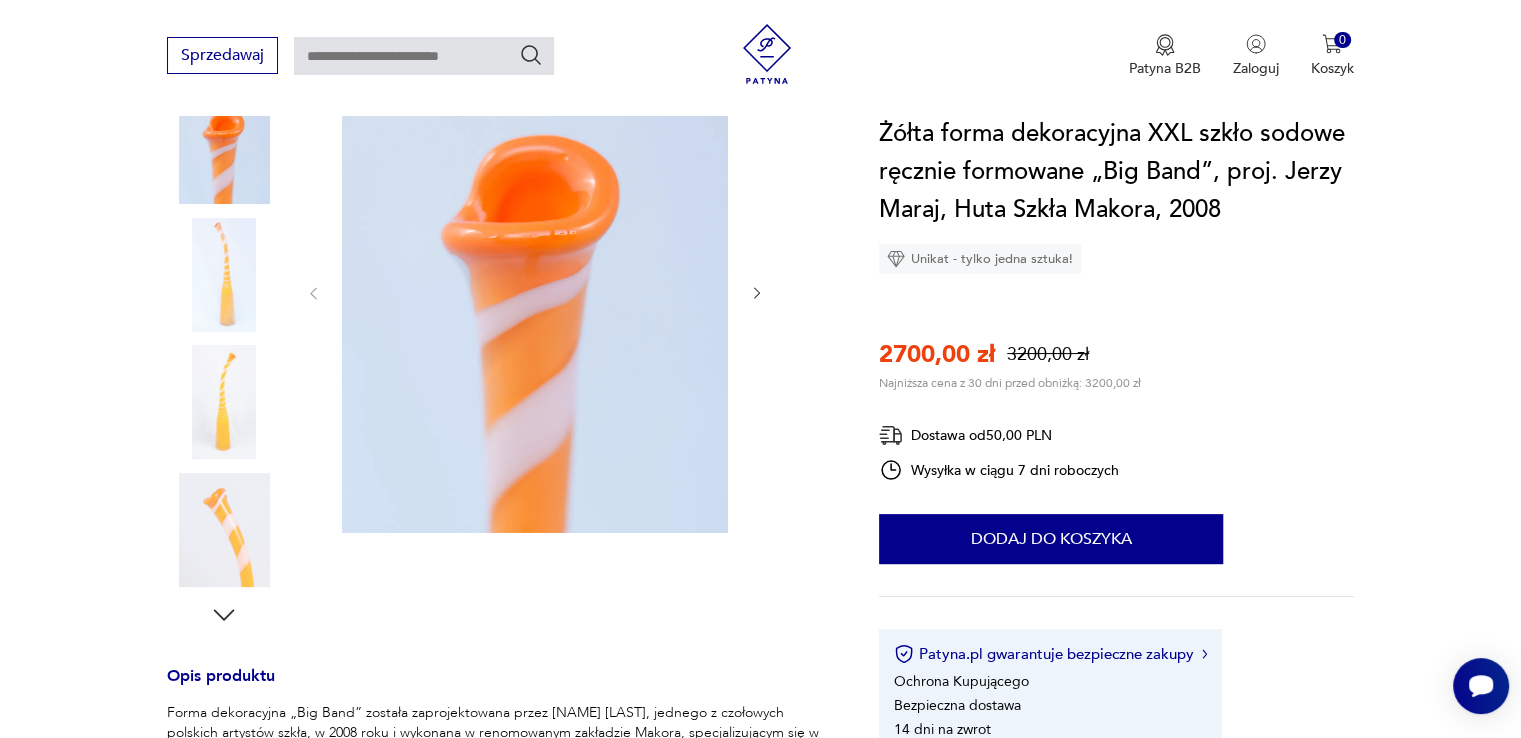 click 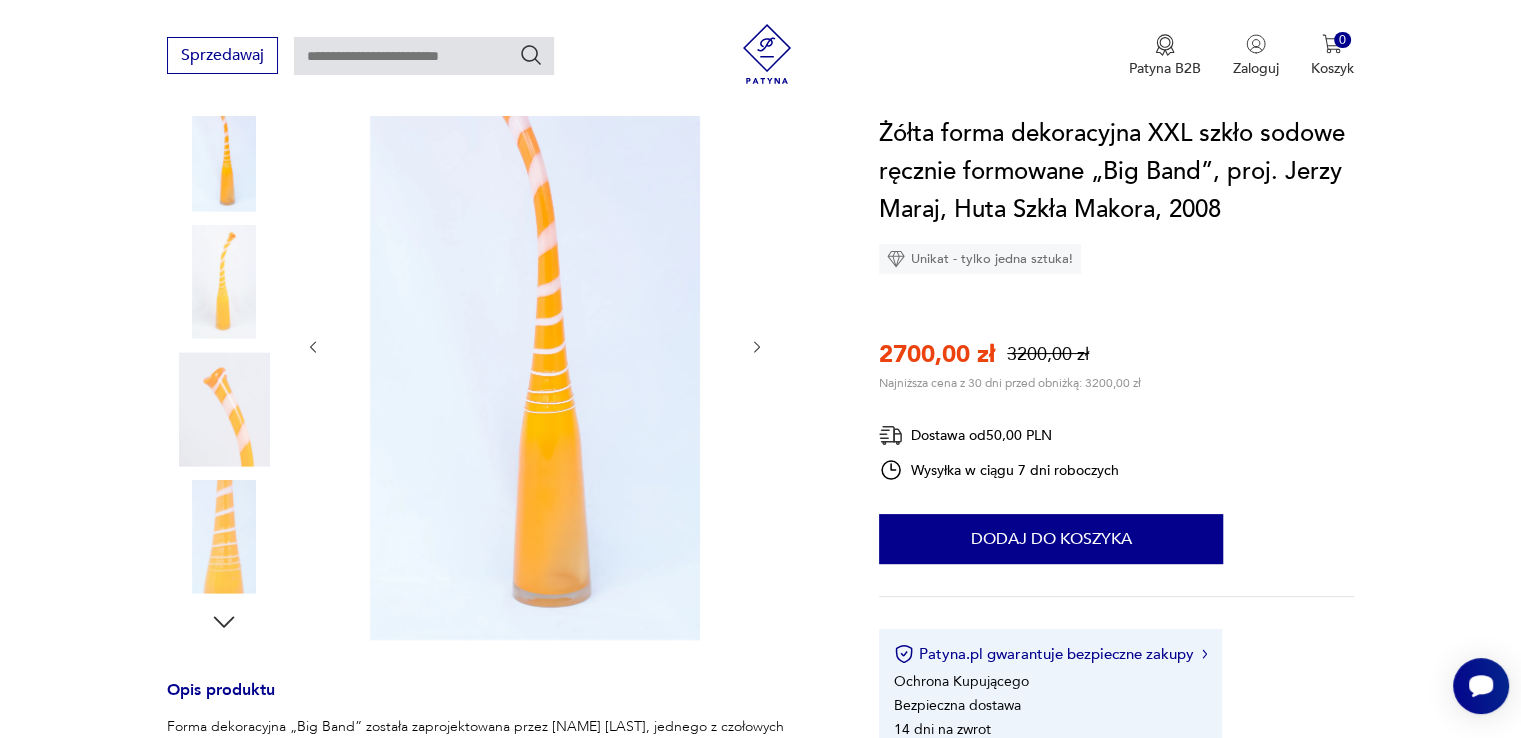 click at bounding box center (535, 347) 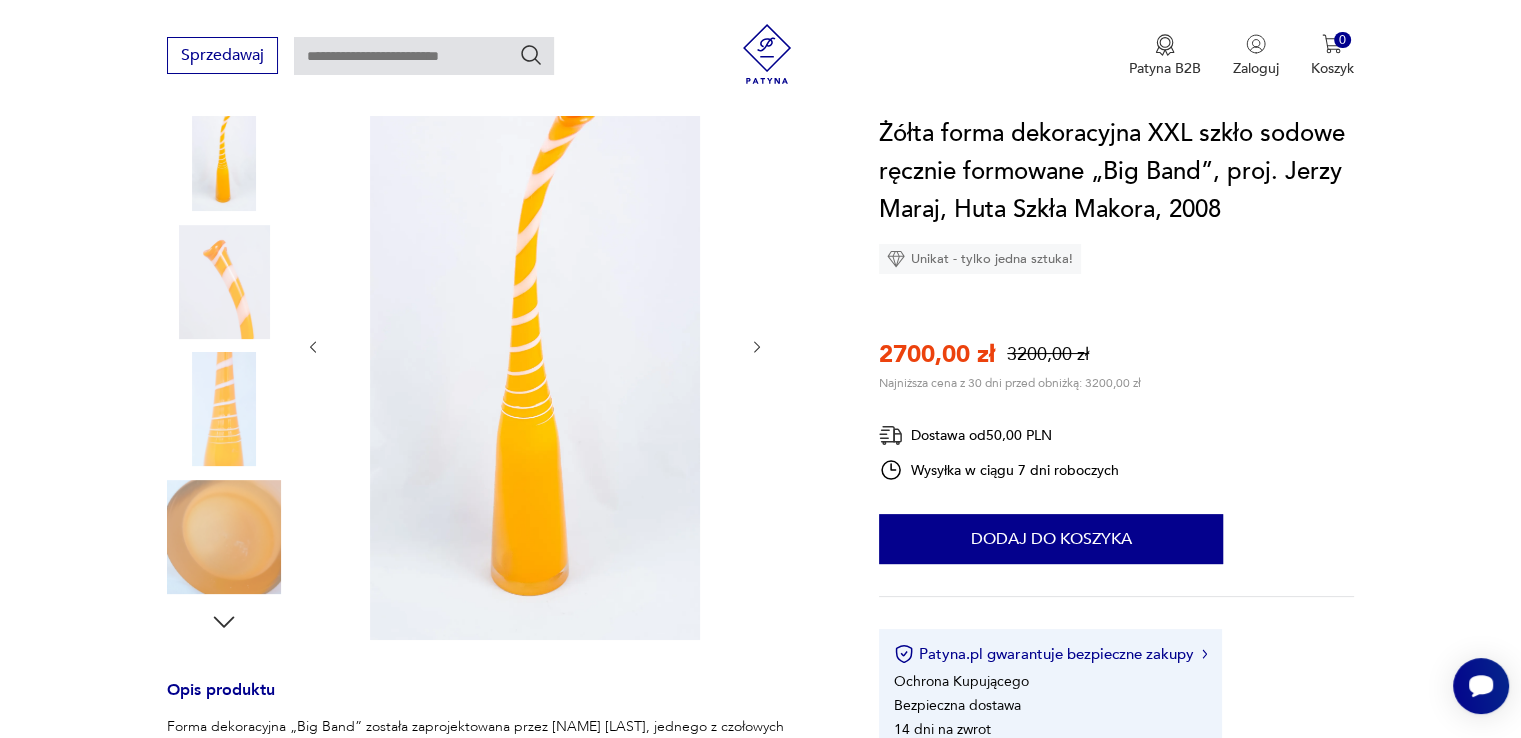 click 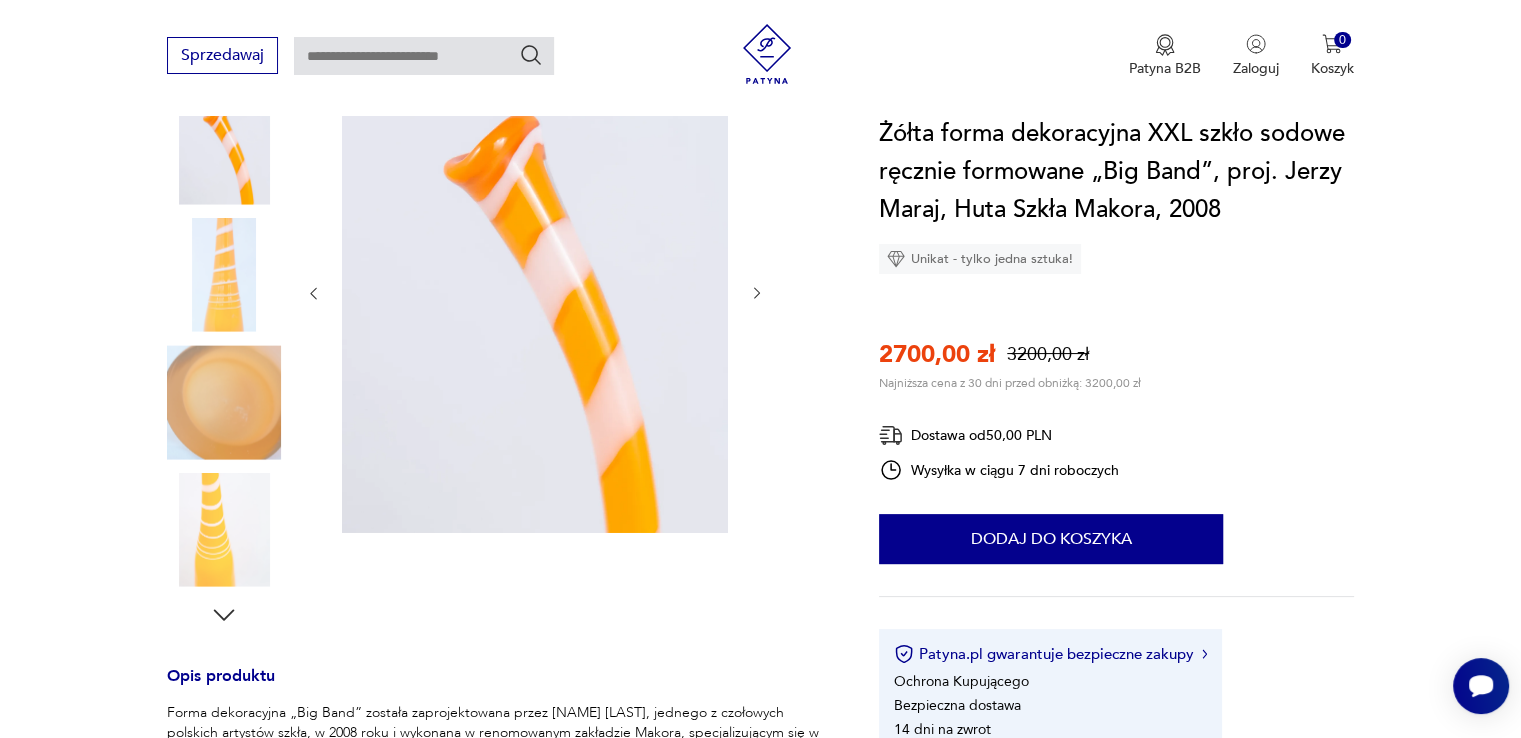 click at bounding box center [535, 293] 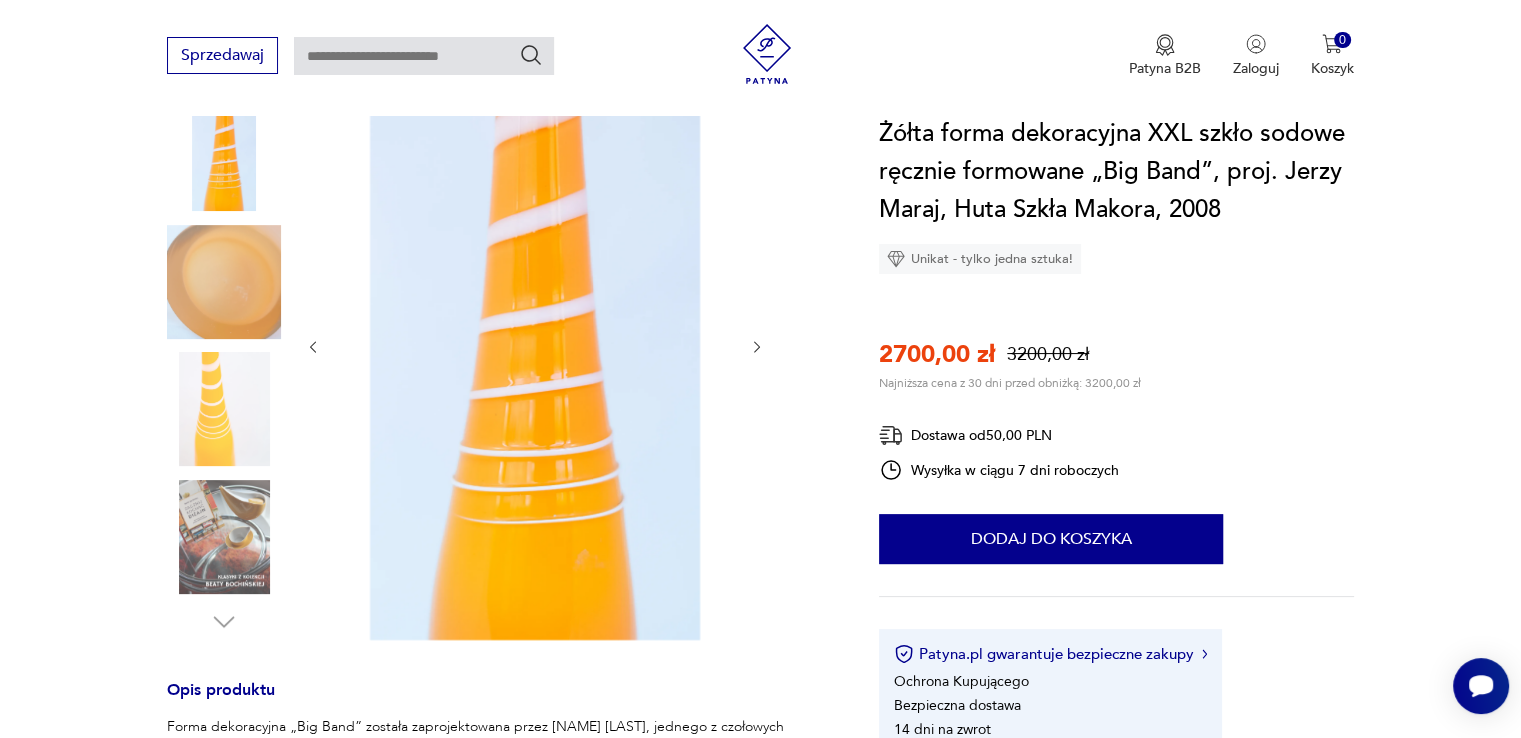 click at bounding box center [535, 347] 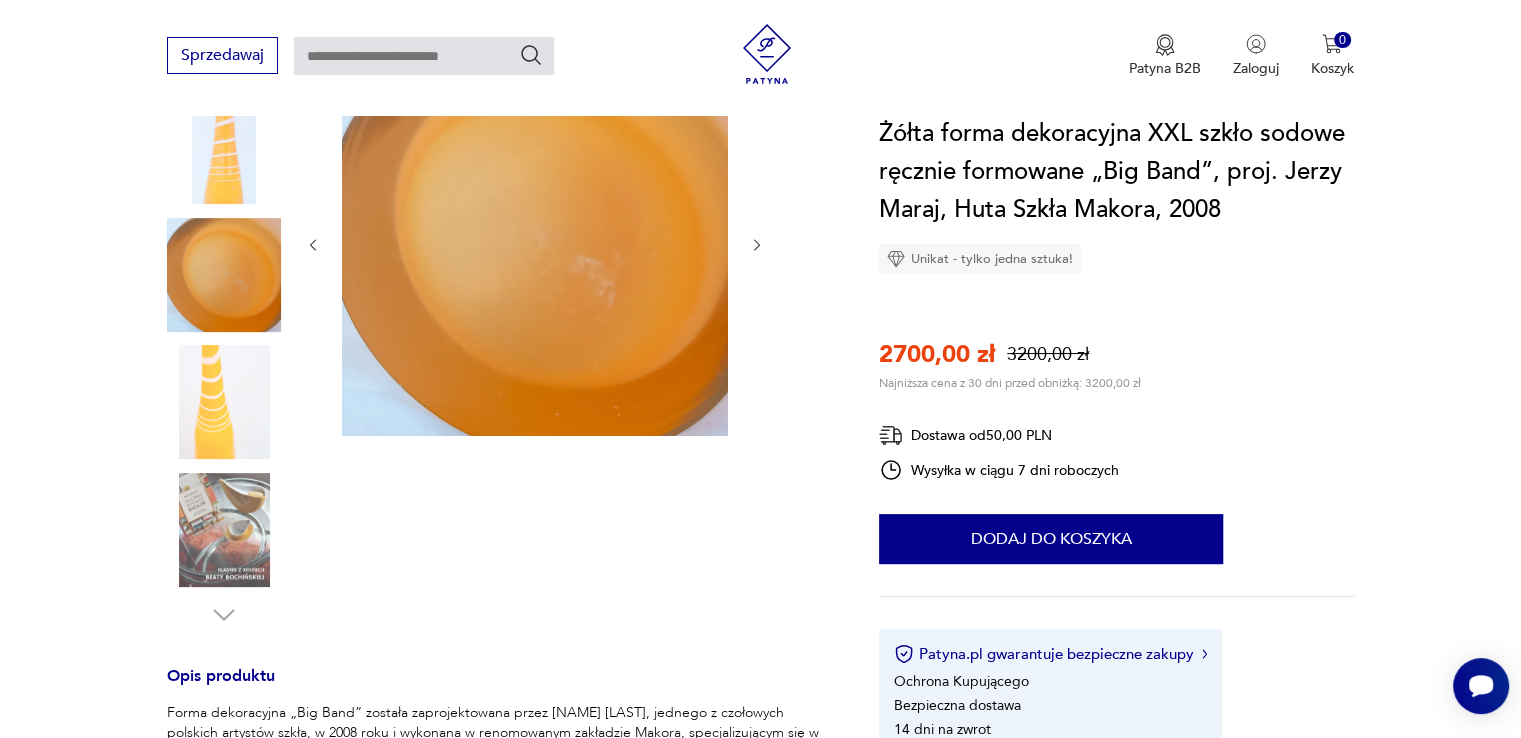 click at bounding box center [535, 245] 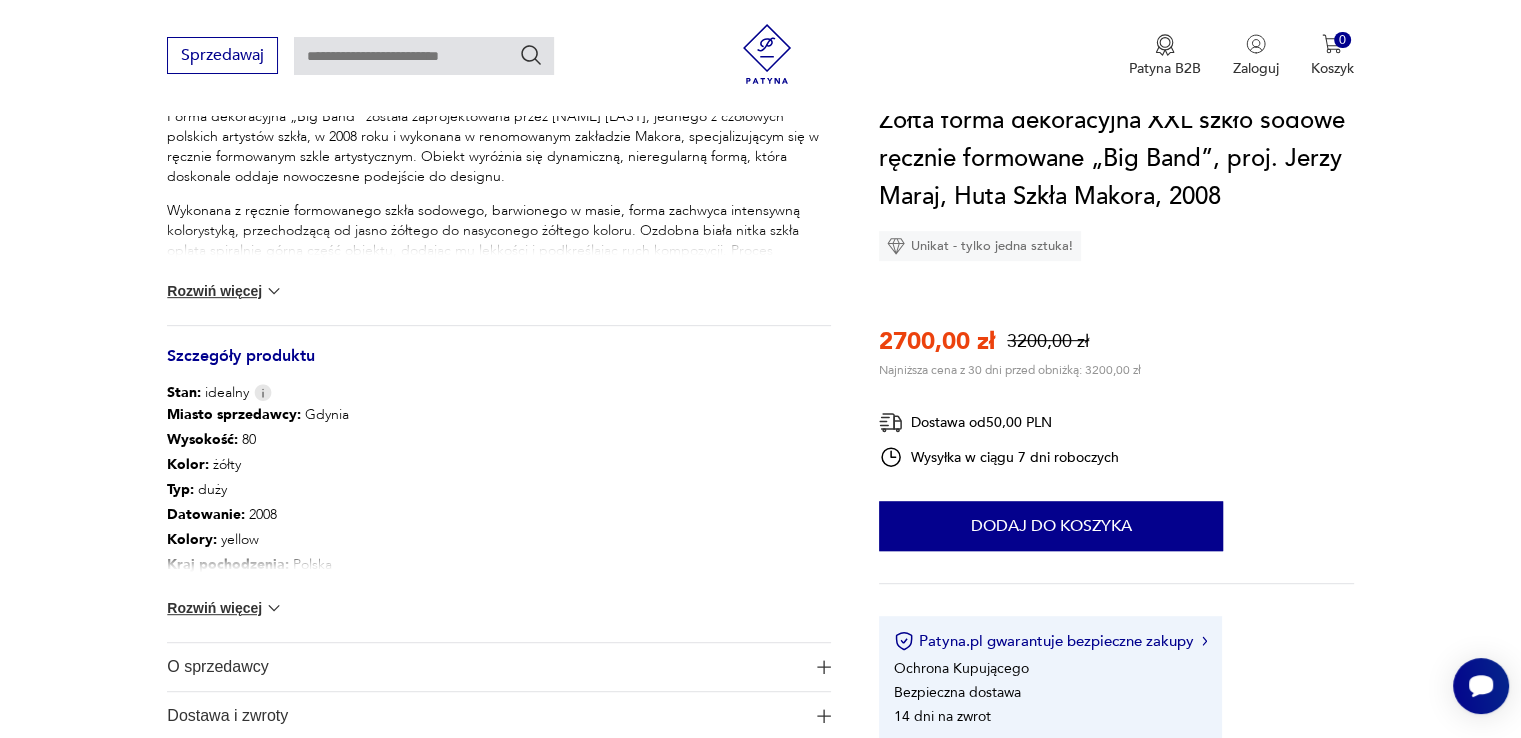 scroll, scrollTop: 0, scrollLeft: 0, axis: both 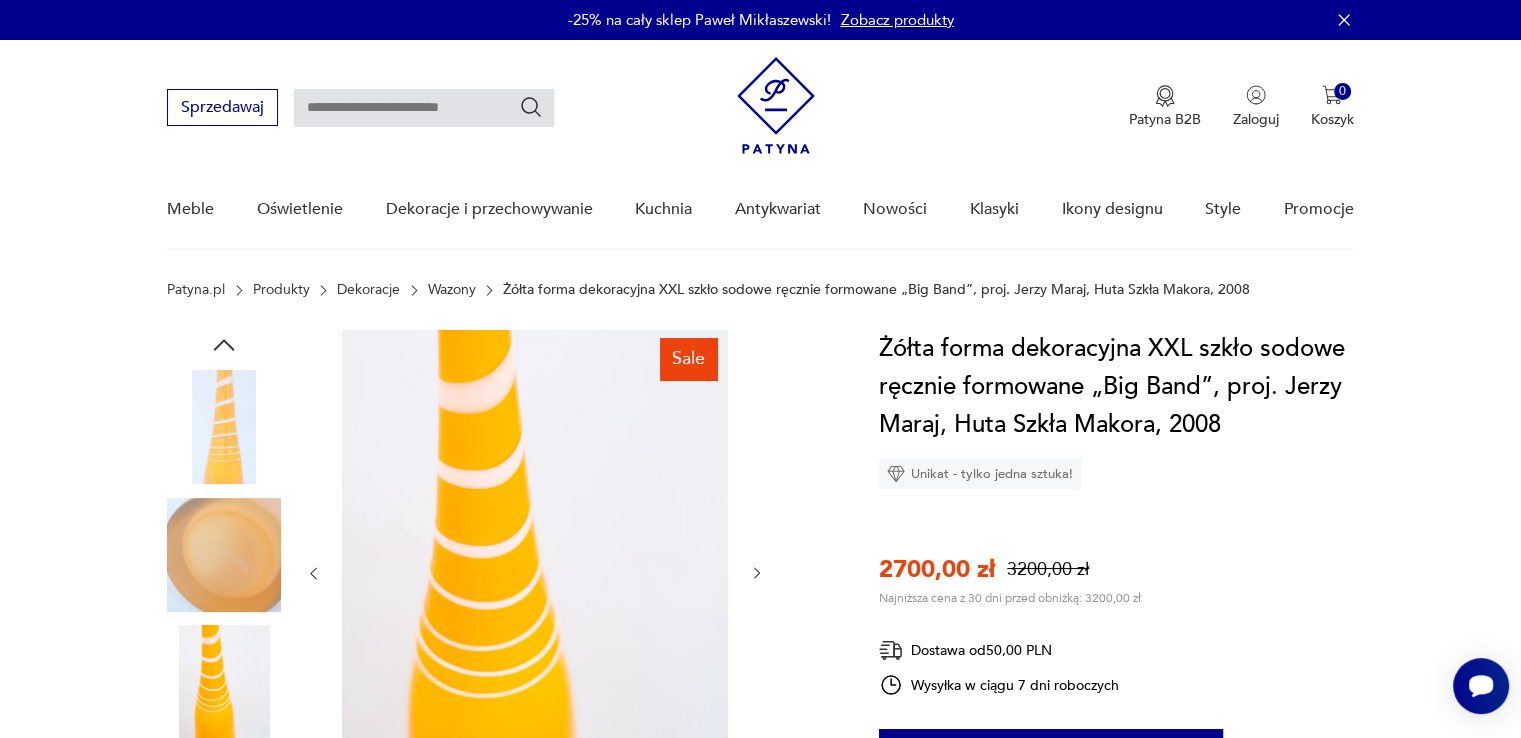 click at bounding box center [224, 427] 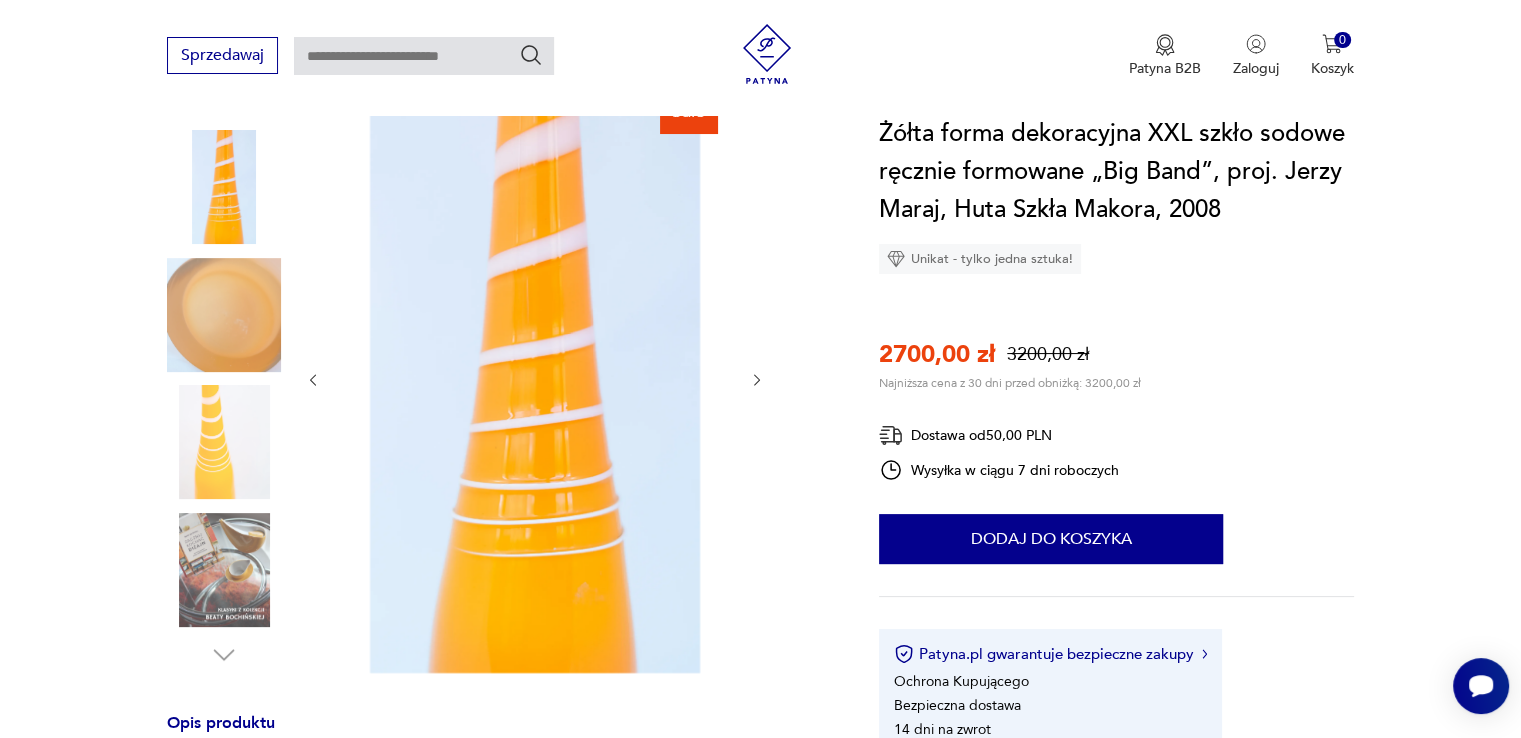 scroll, scrollTop: 252, scrollLeft: 0, axis: vertical 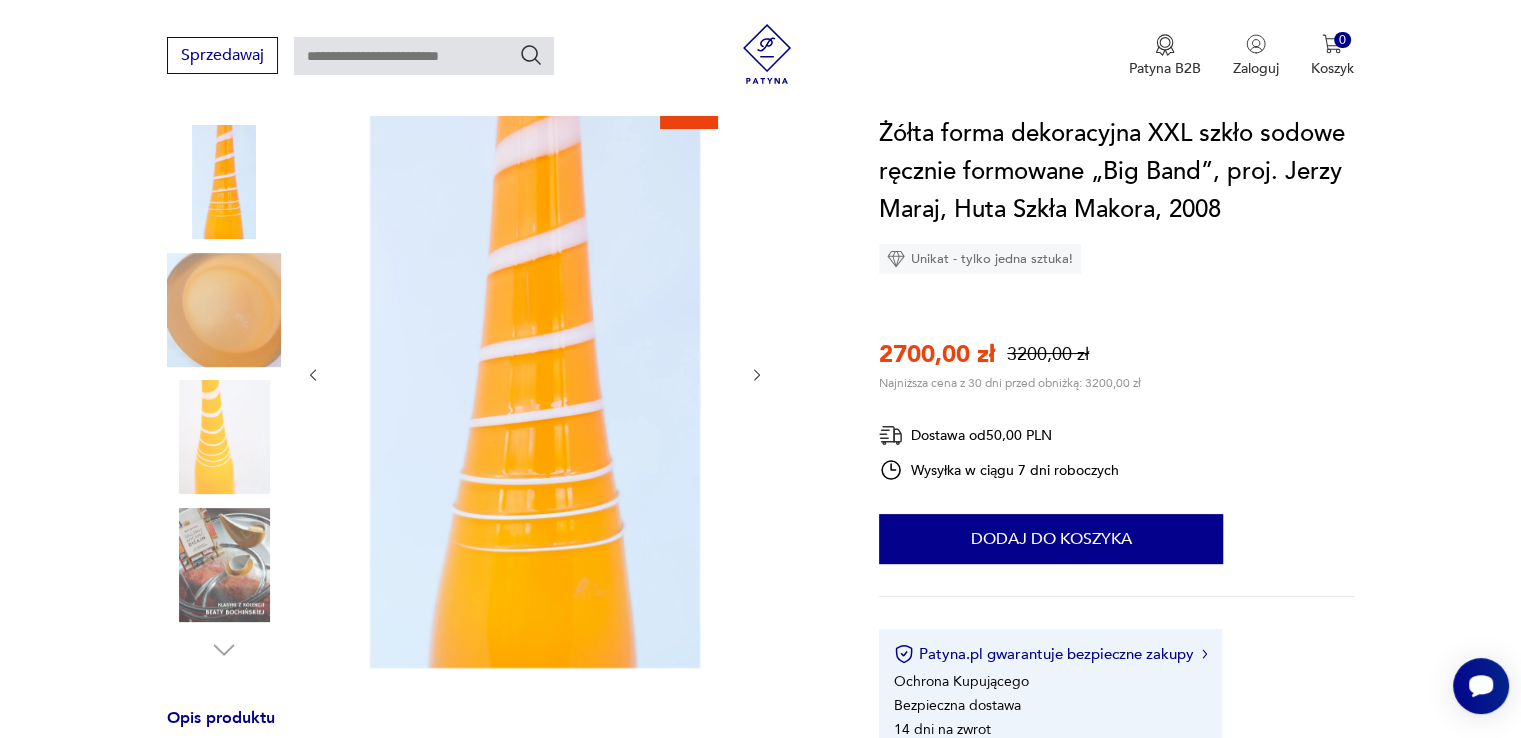 click 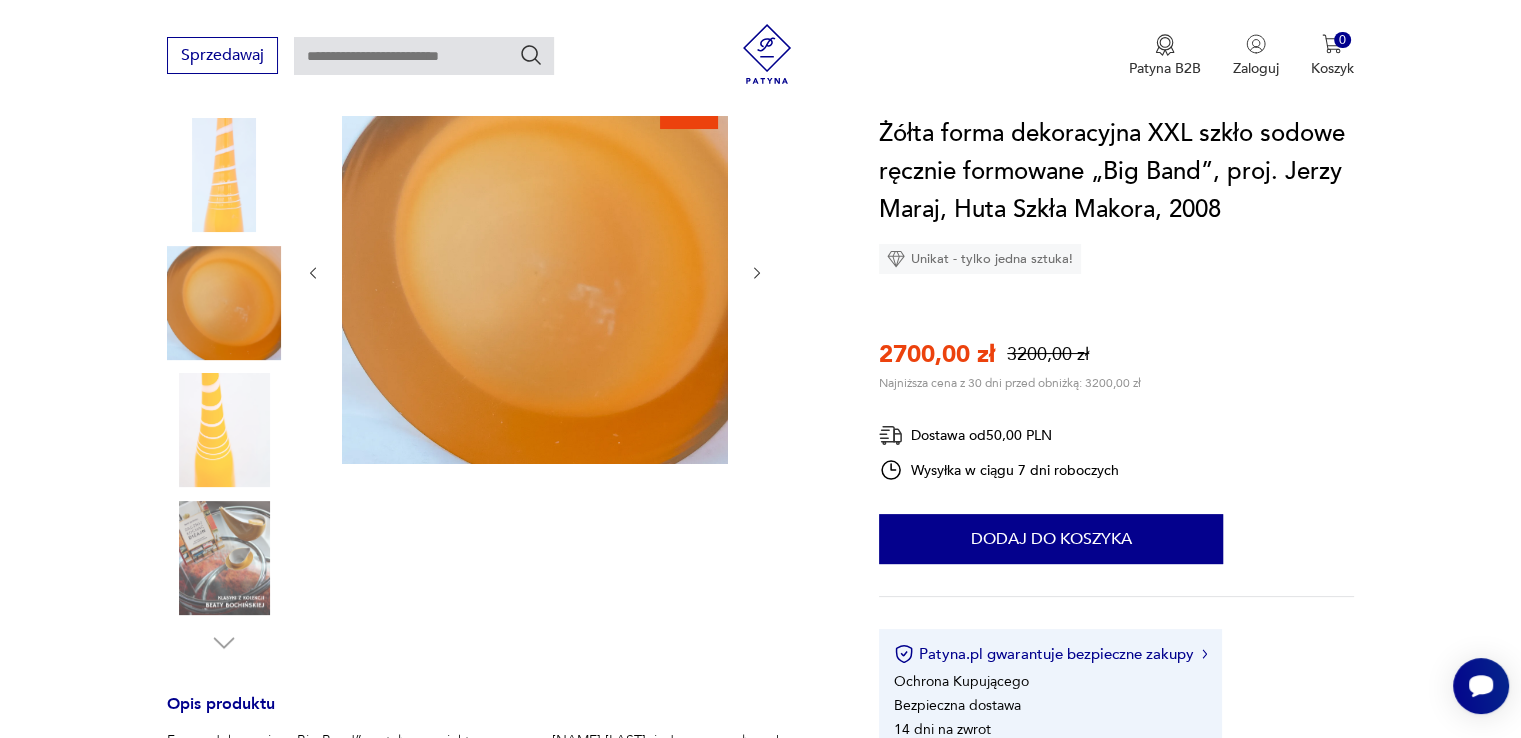 click at bounding box center [535, 273] 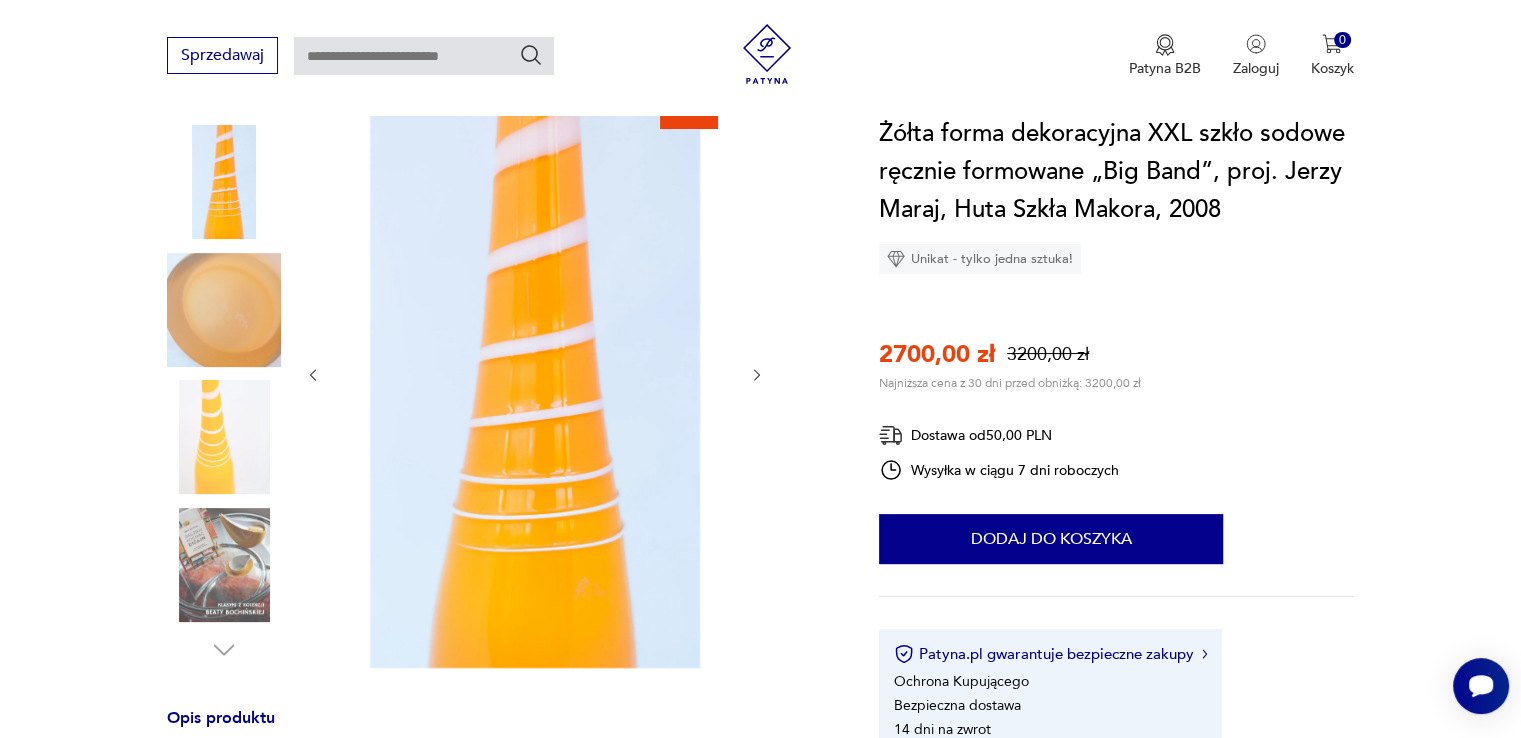 click 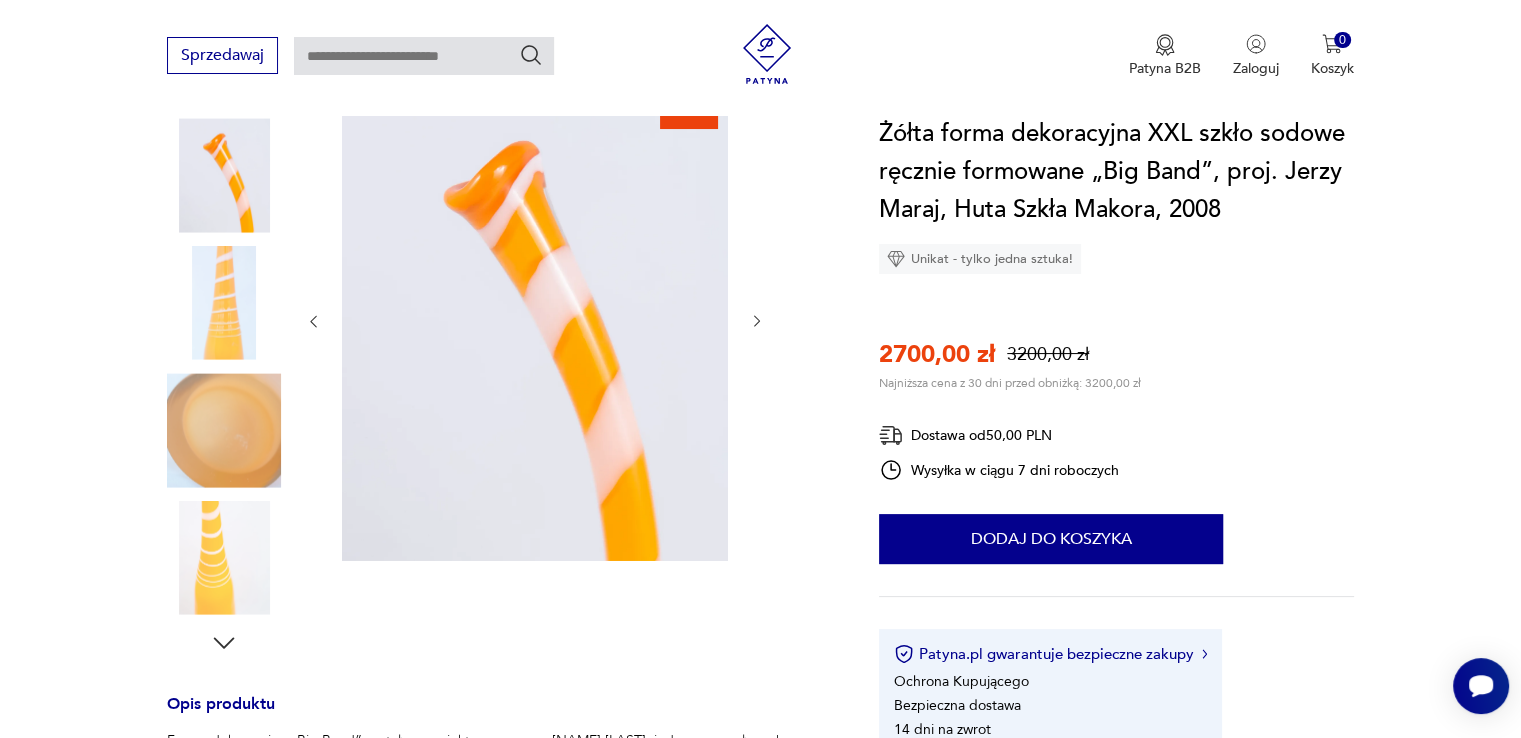 click at bounding box center [535, 321] 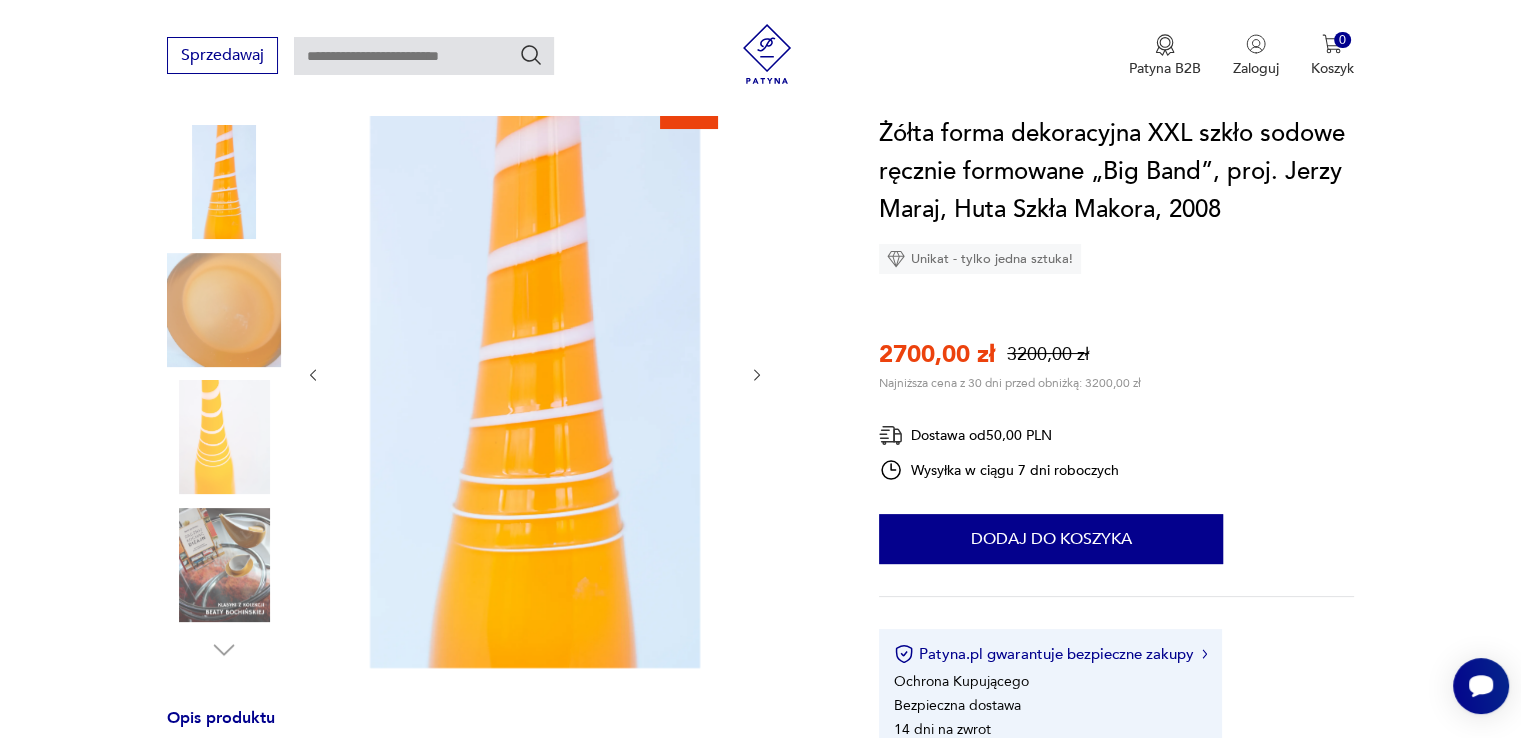click at bounding box center (535, 375) 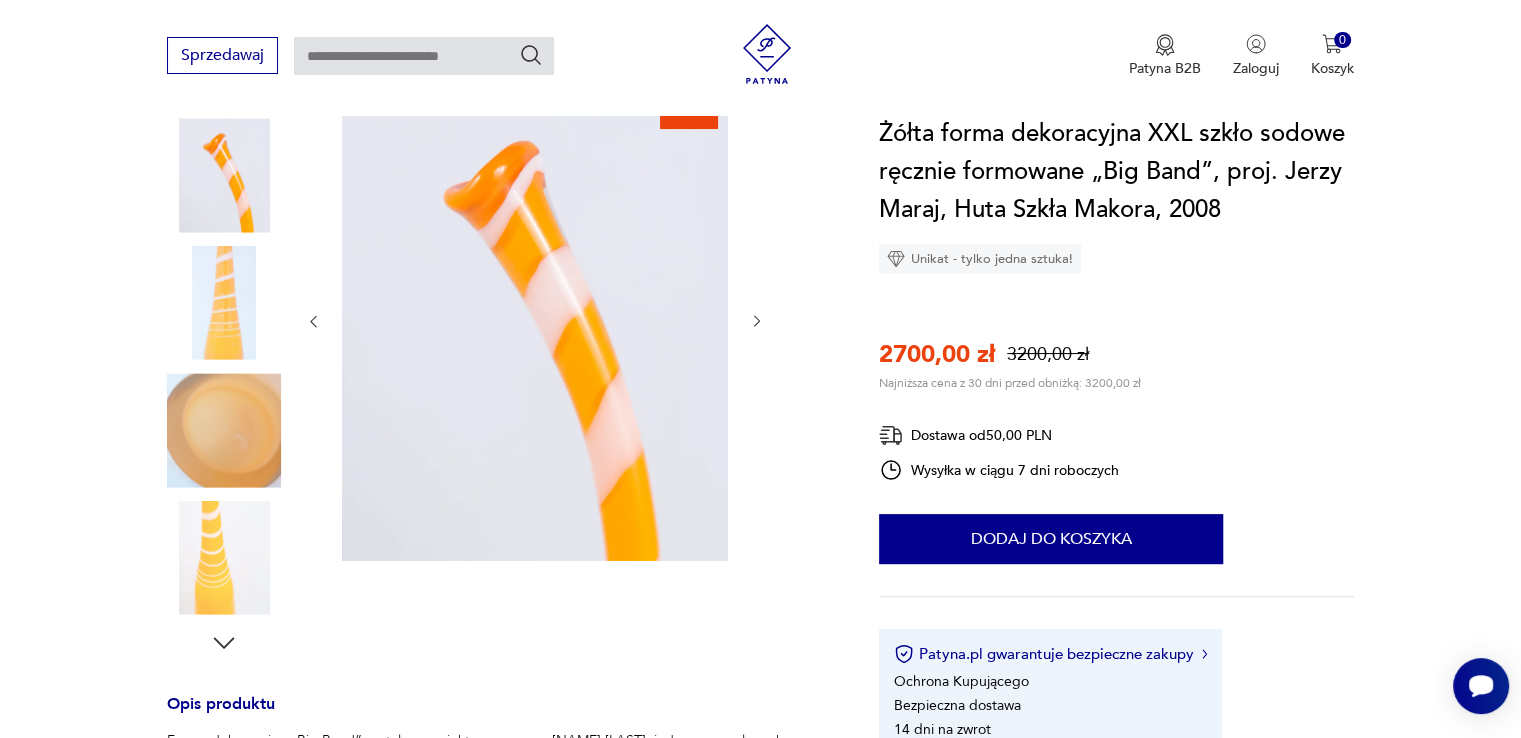 click at bounding box center [535, 321] 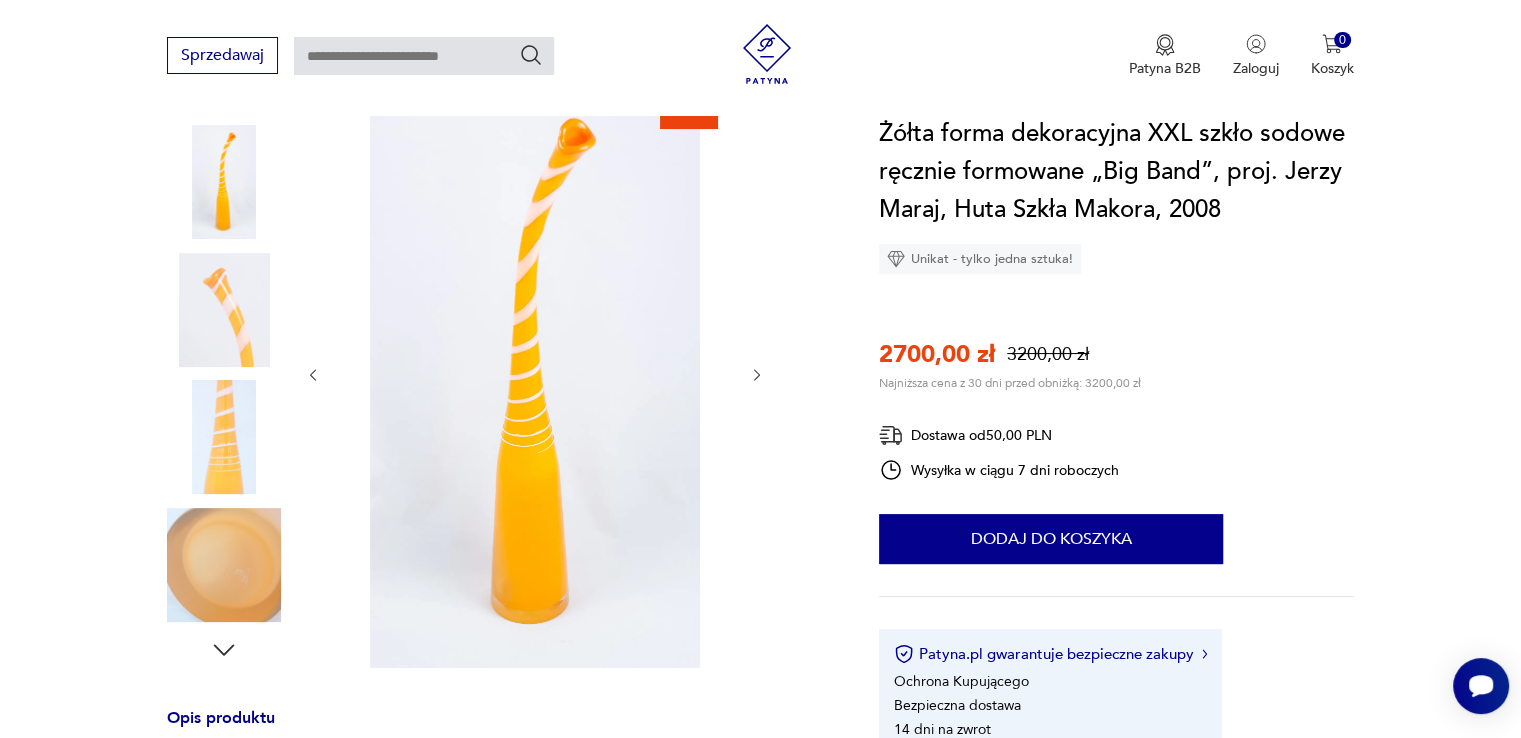 click 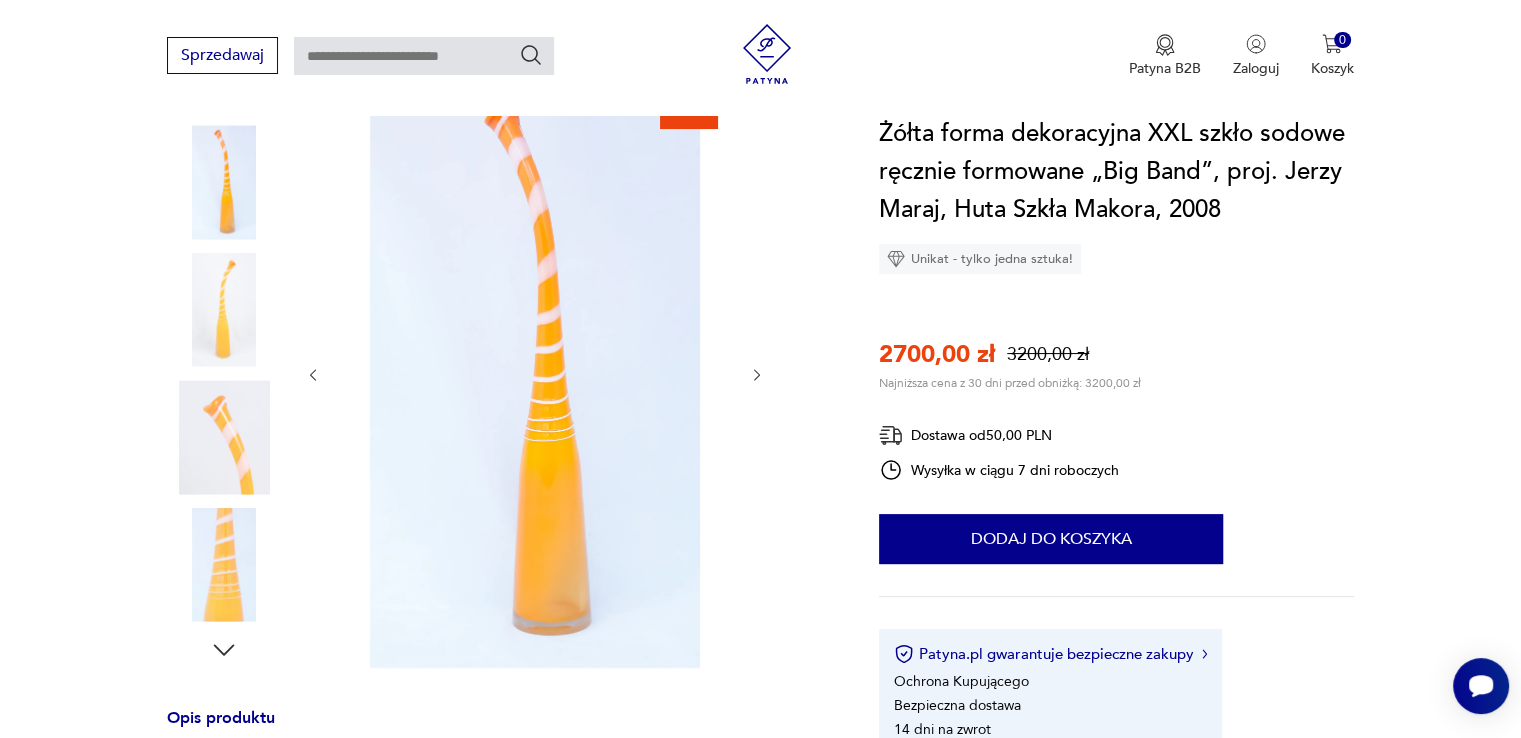 click 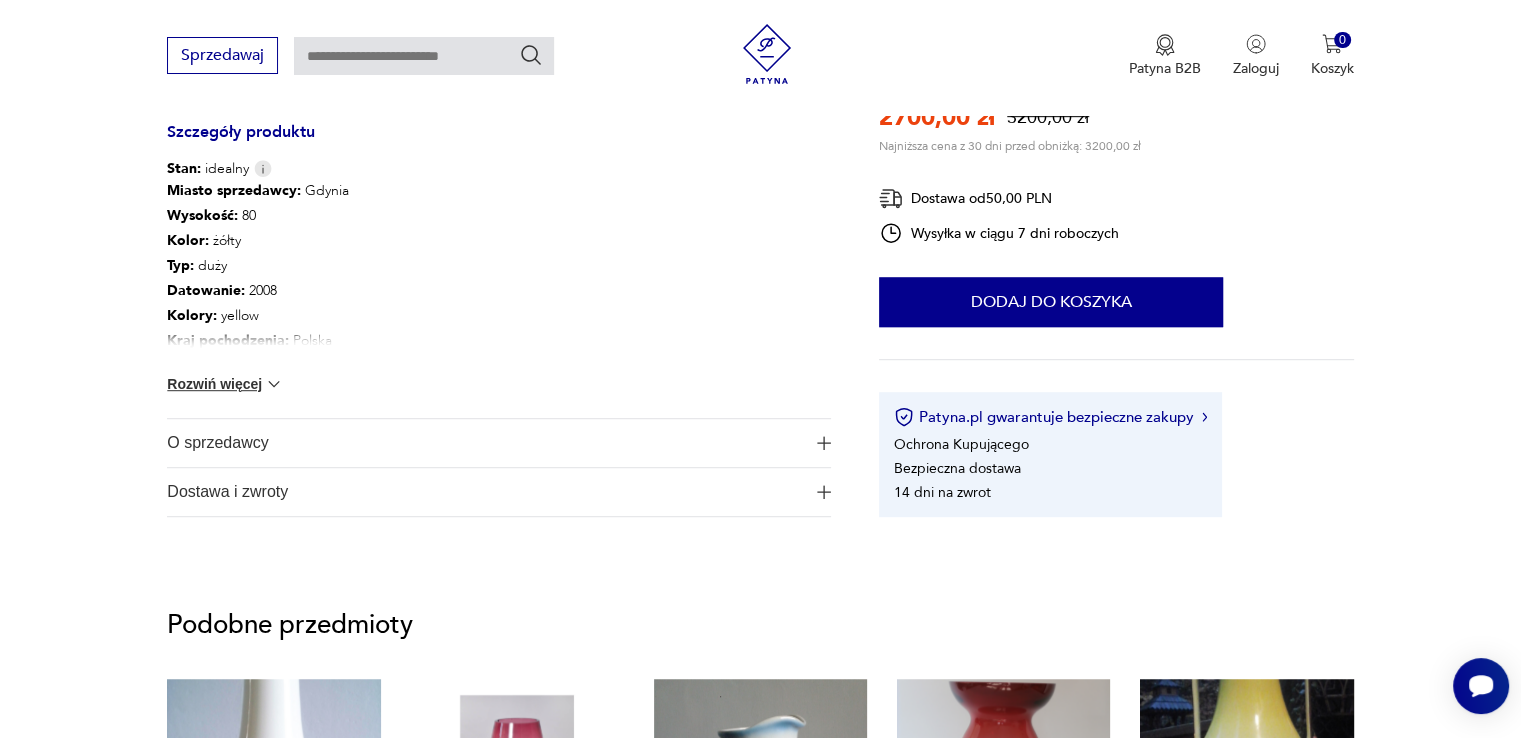 scroll, scrollTop: 1153, scrollLeft: 0, axis: vertical 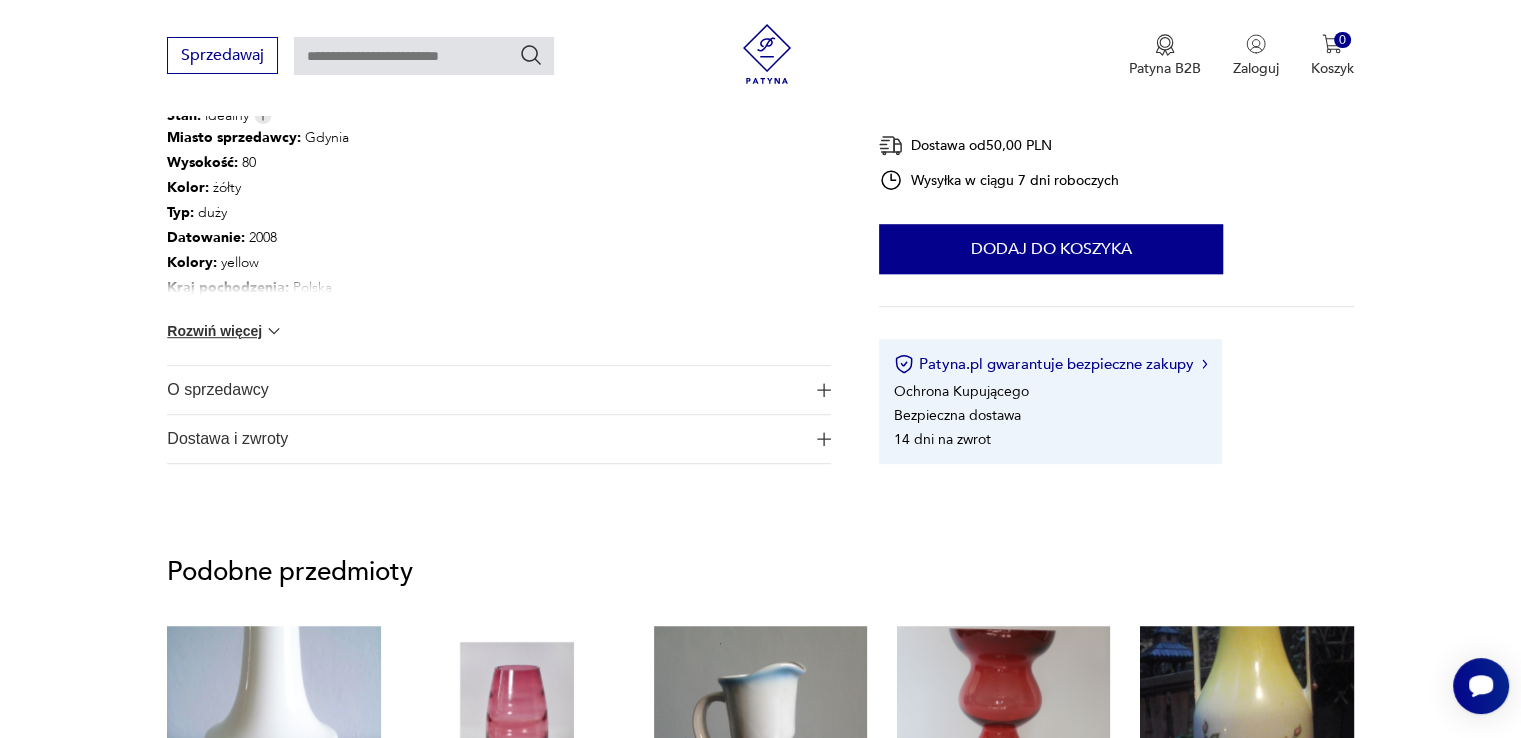 click at bounding box center (824, 390) 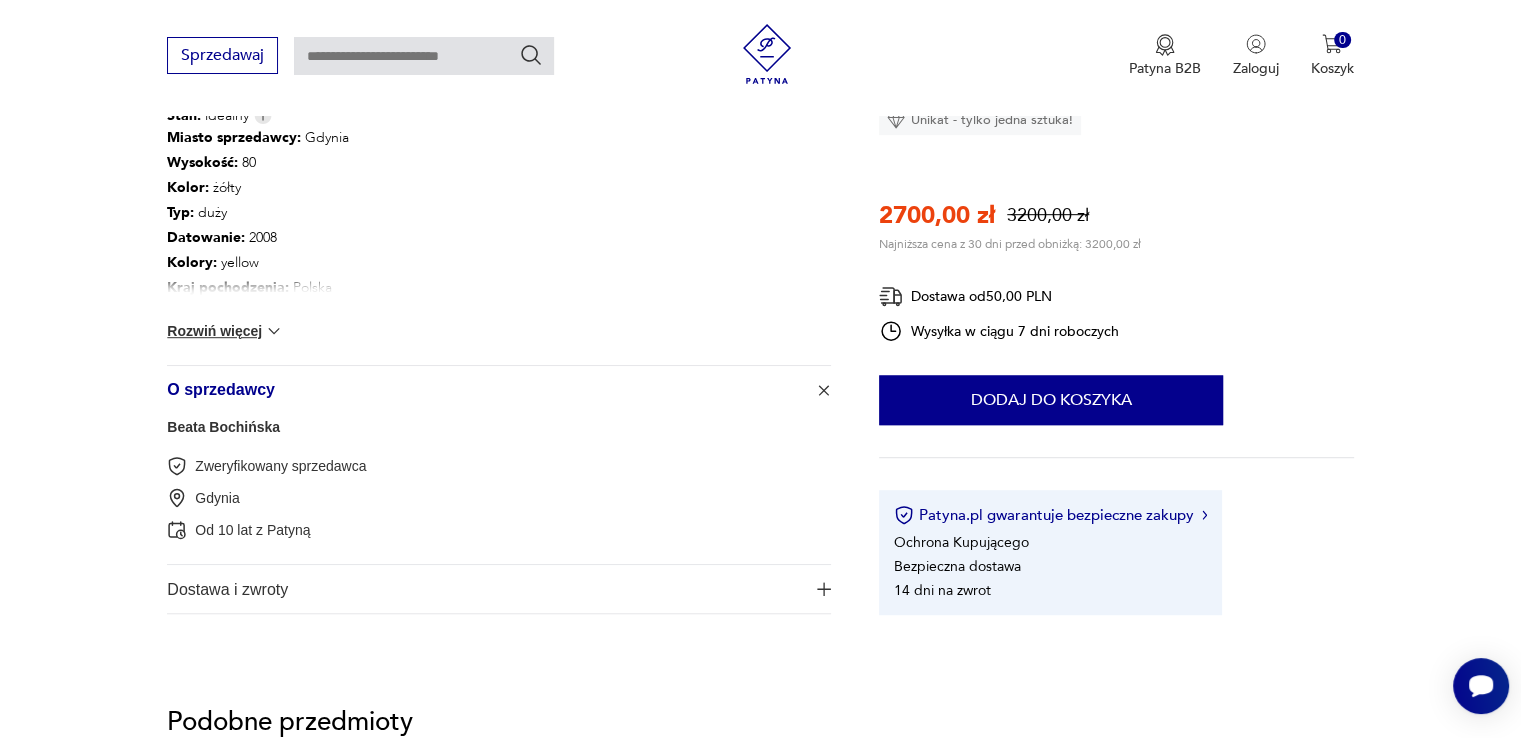 click at bounding box center (824, 589) 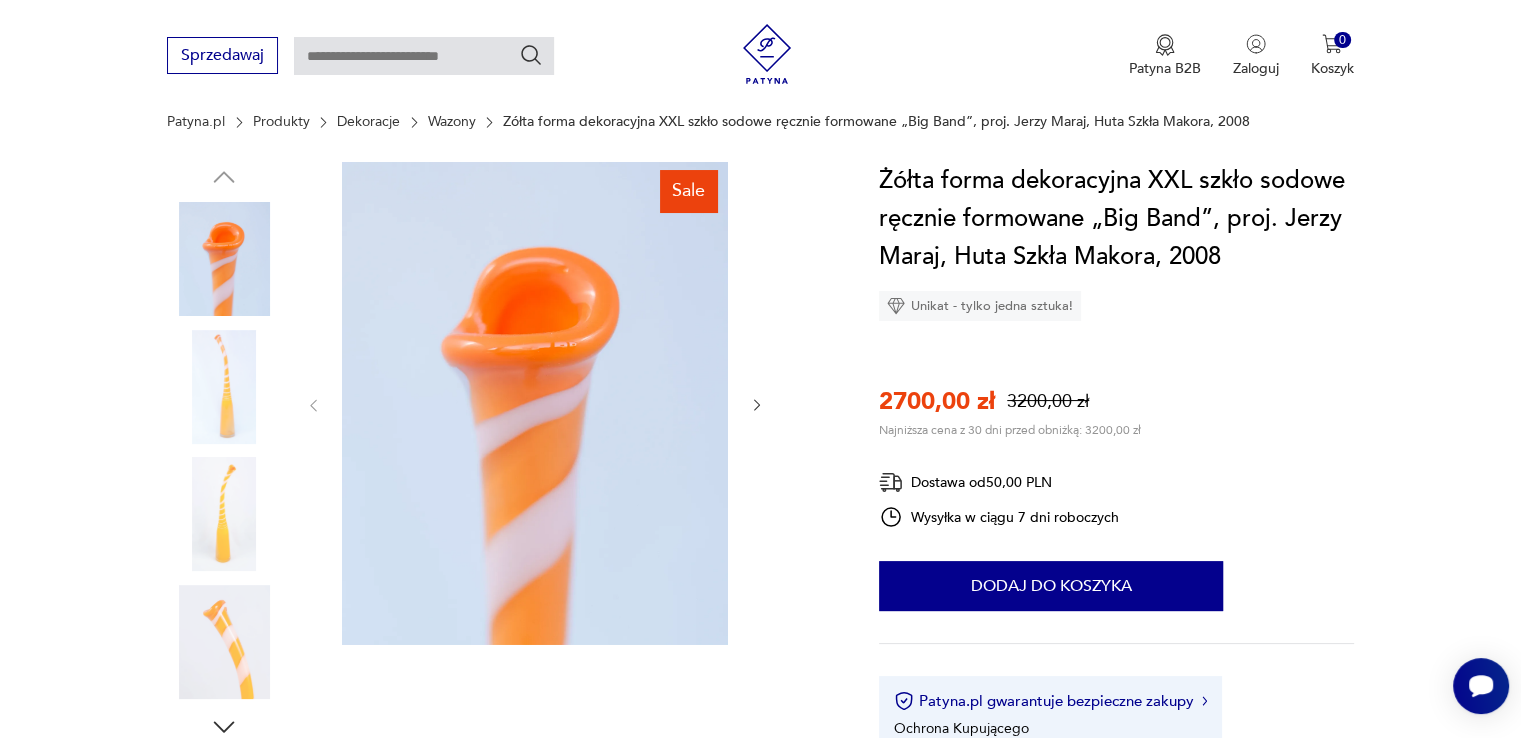 scroll, scrollTop: 184, scrollLeft: 0, axis: vertical 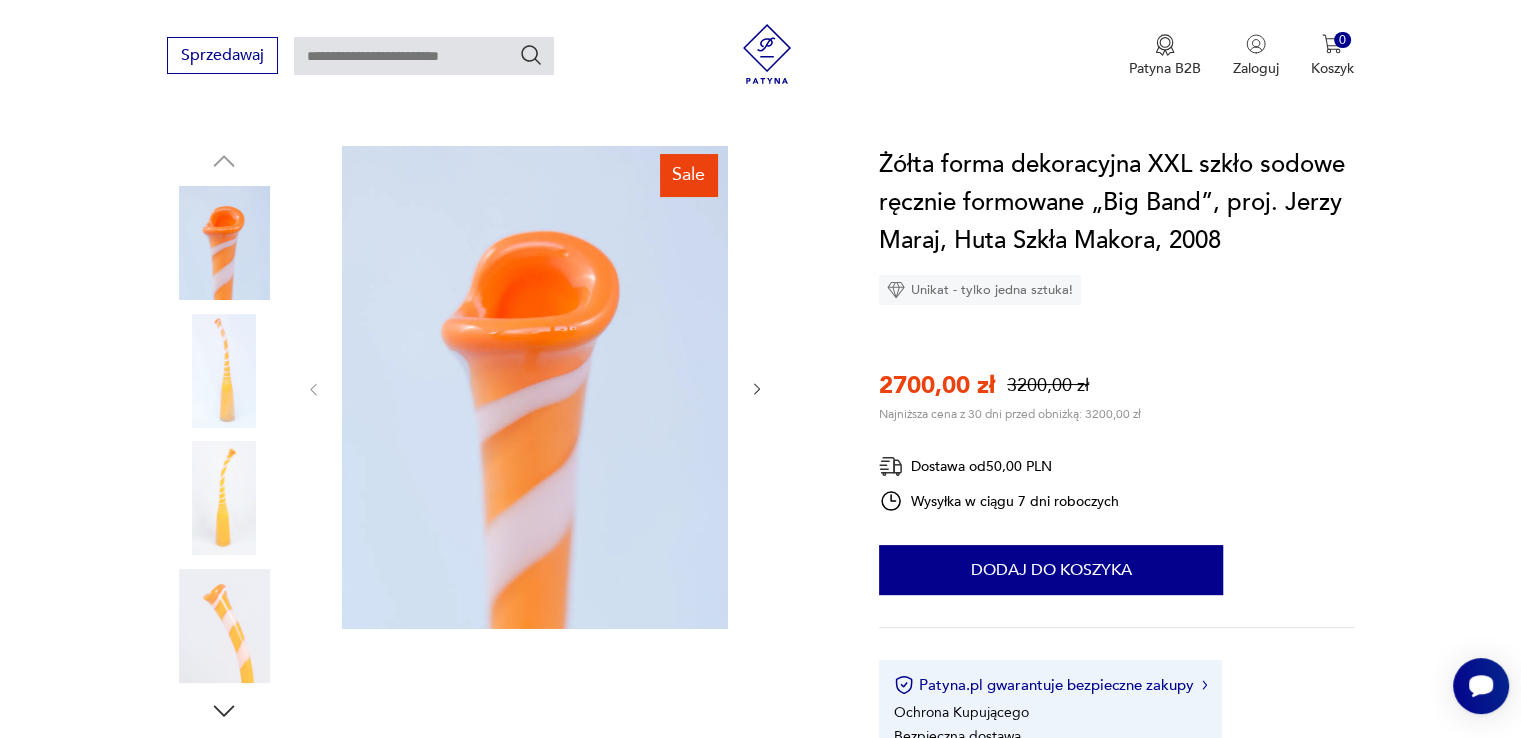 click 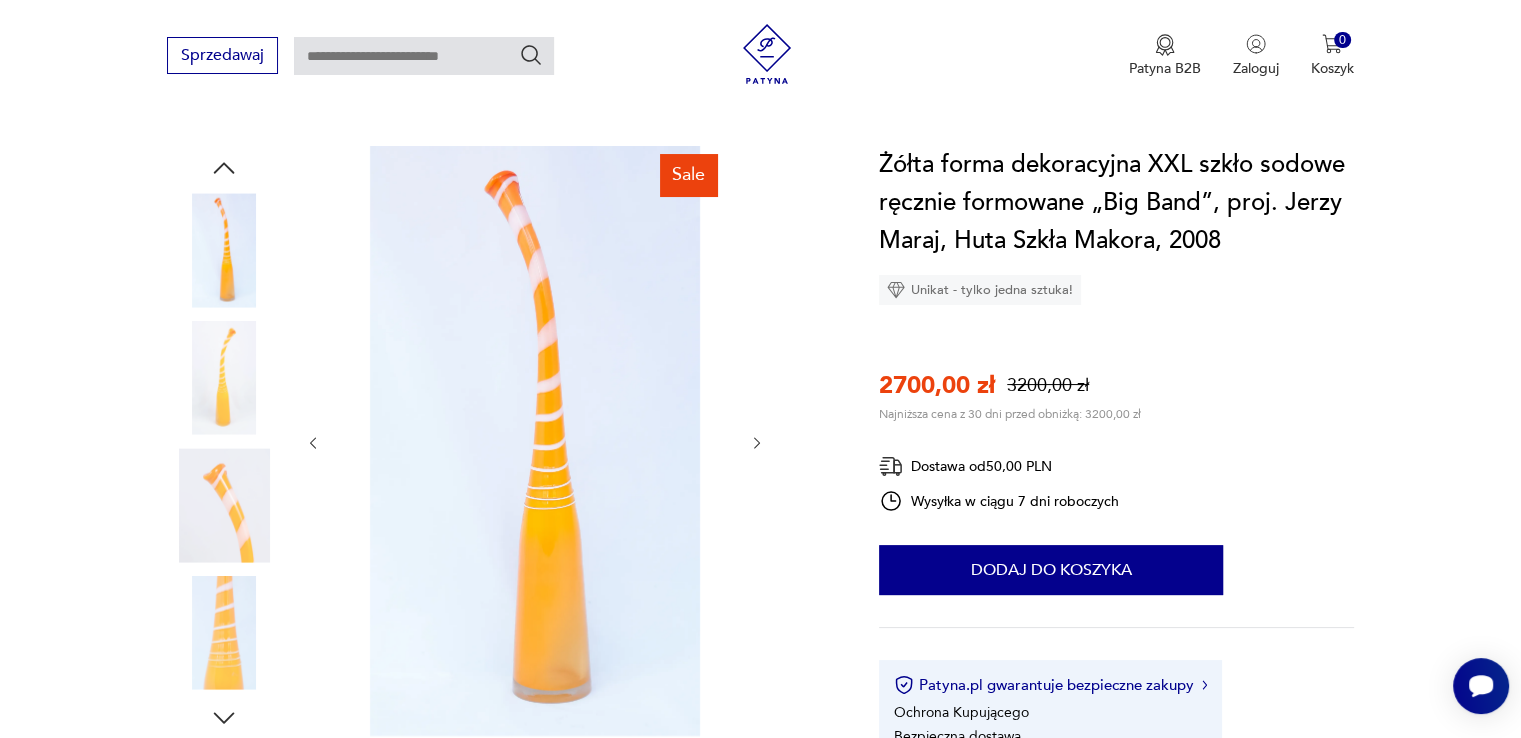 click 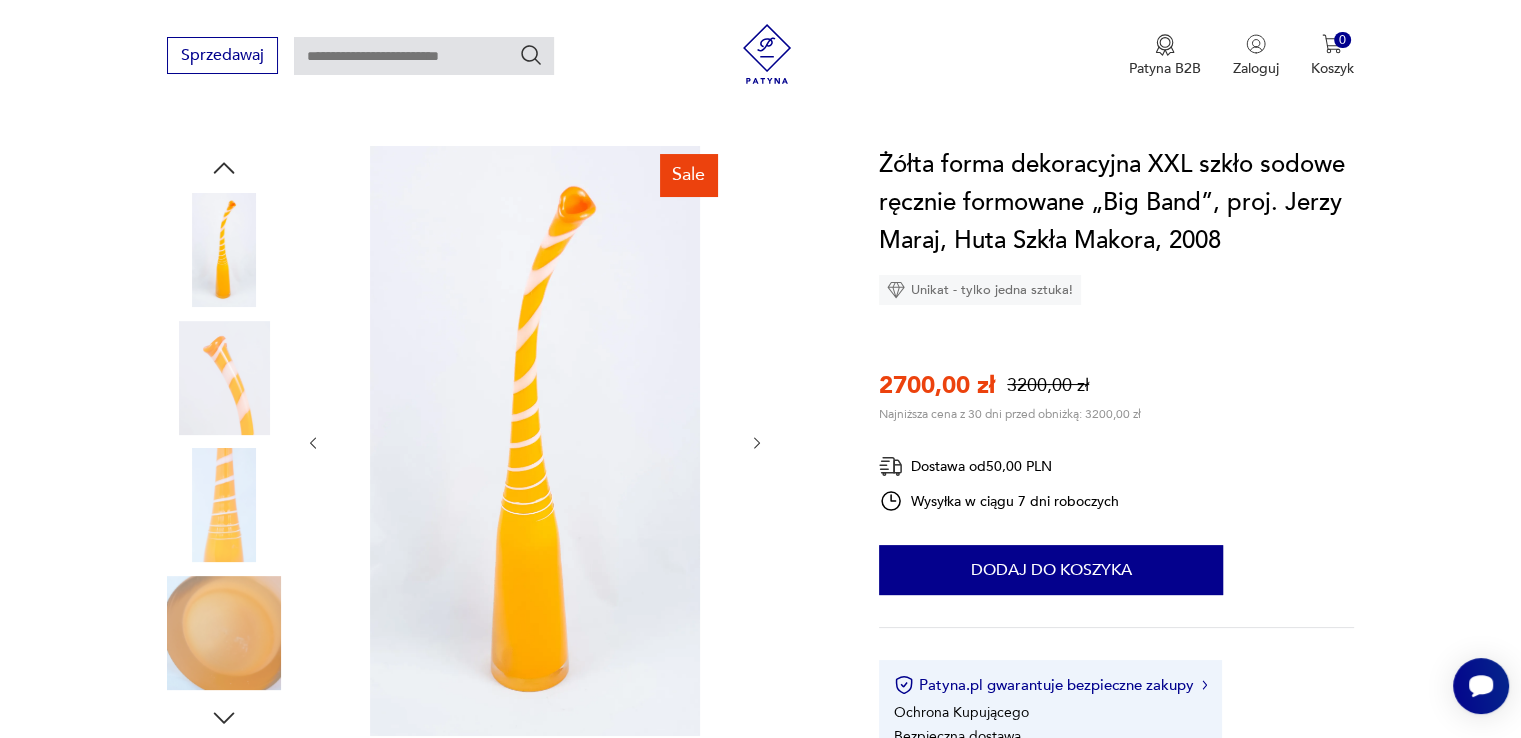 click 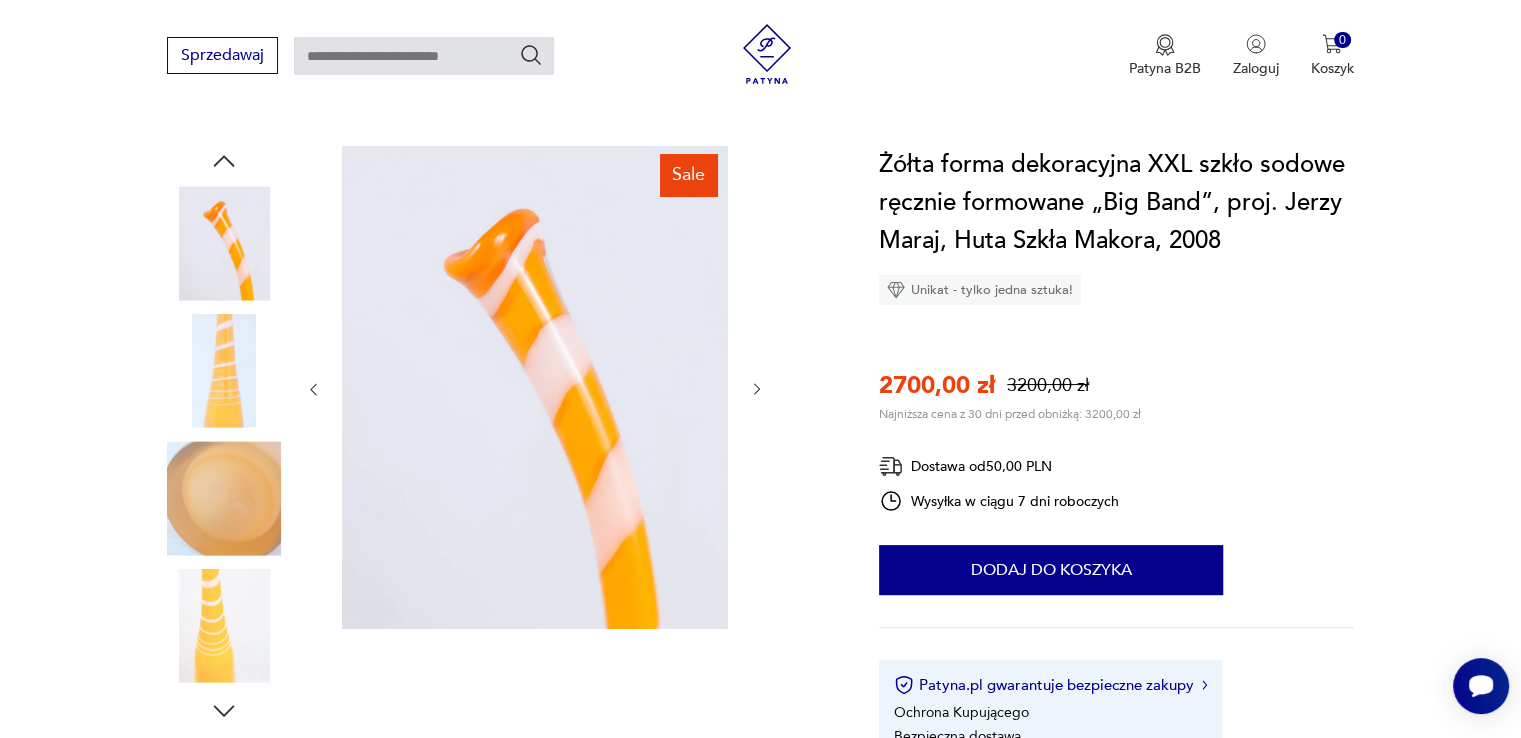 click at bounding box center [535, 389] 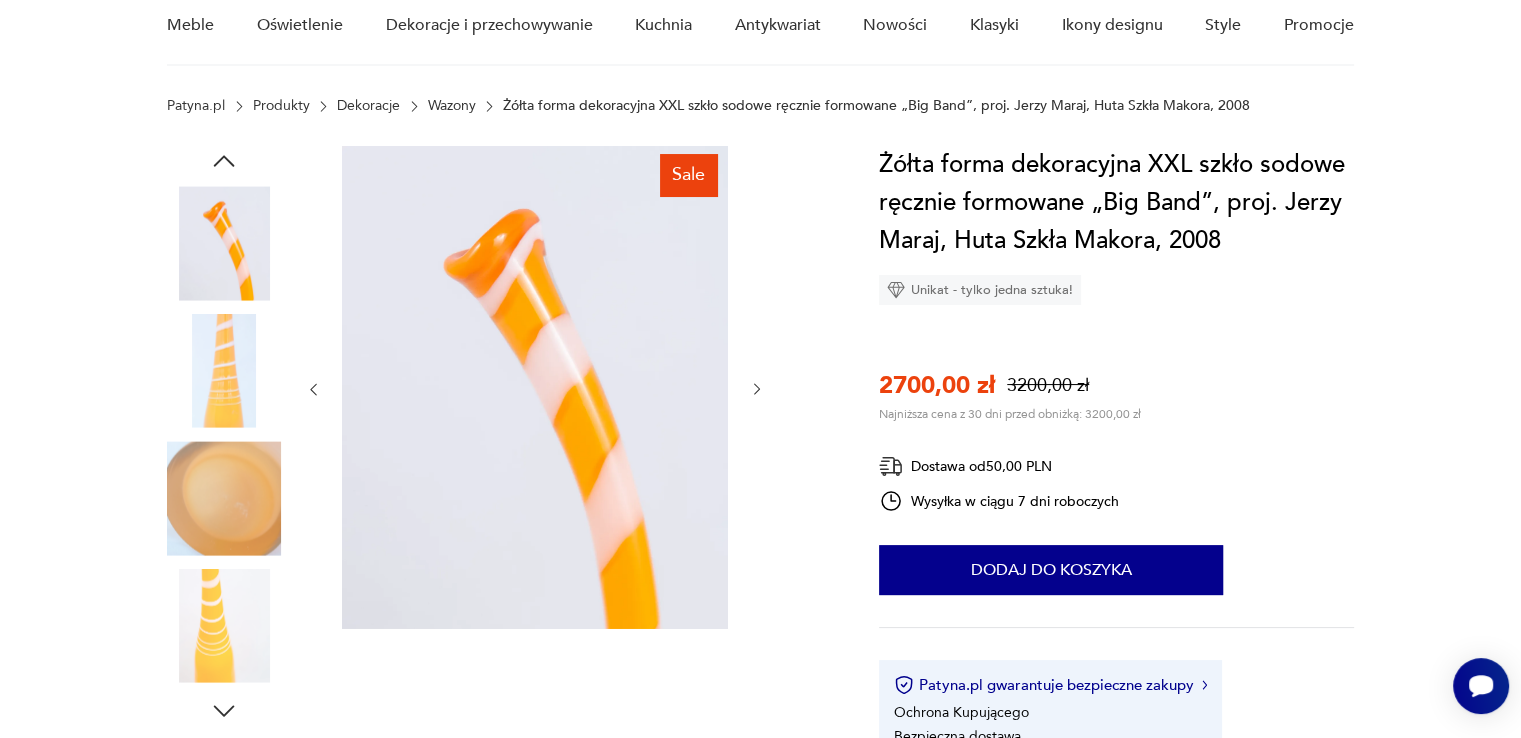 scroll, scrollTop: 0, scrollLeft: 0, axis: both 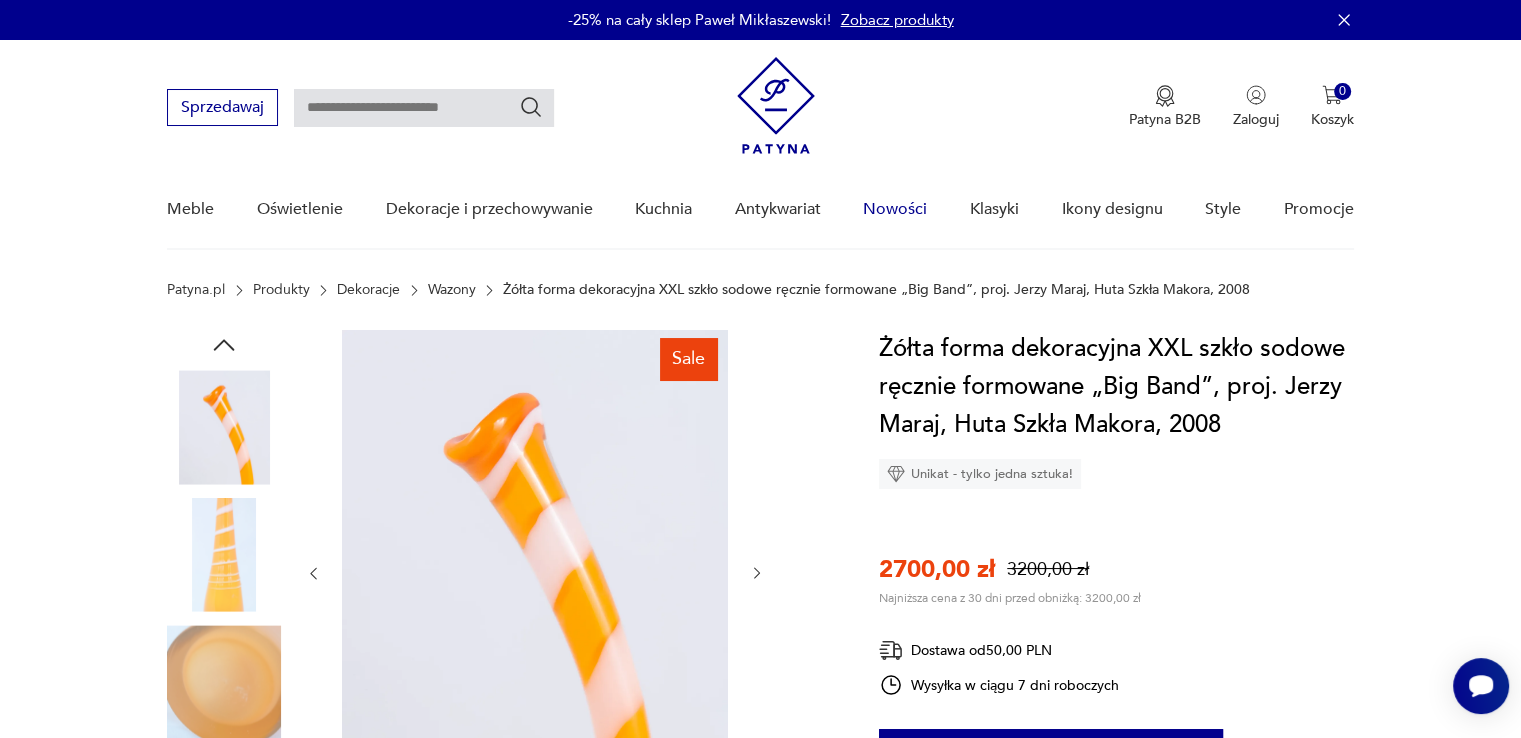 click on "Nowości" at bounding box center (895, 209) 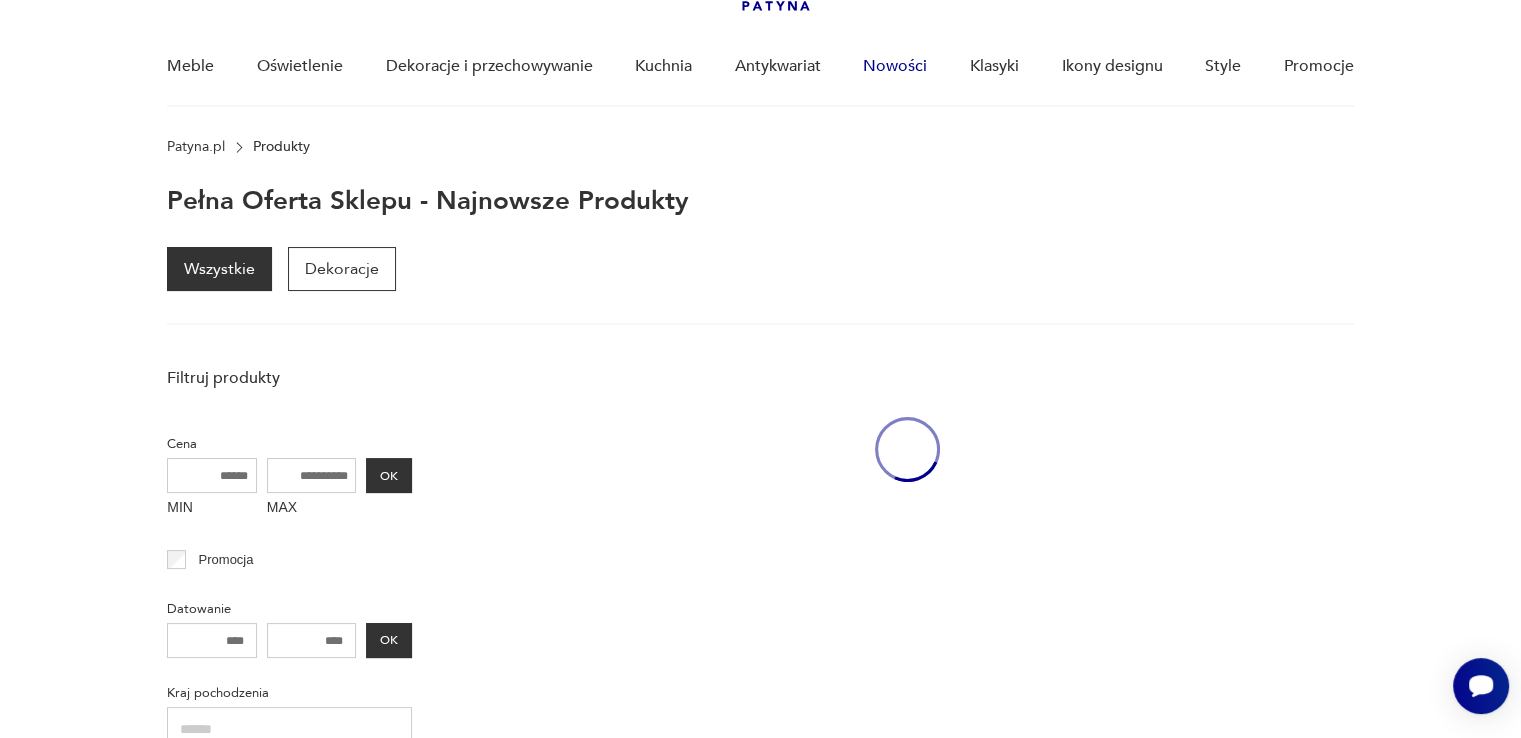 scroll, scrollTop: 199, scrollLeft: 0, axis: vertical 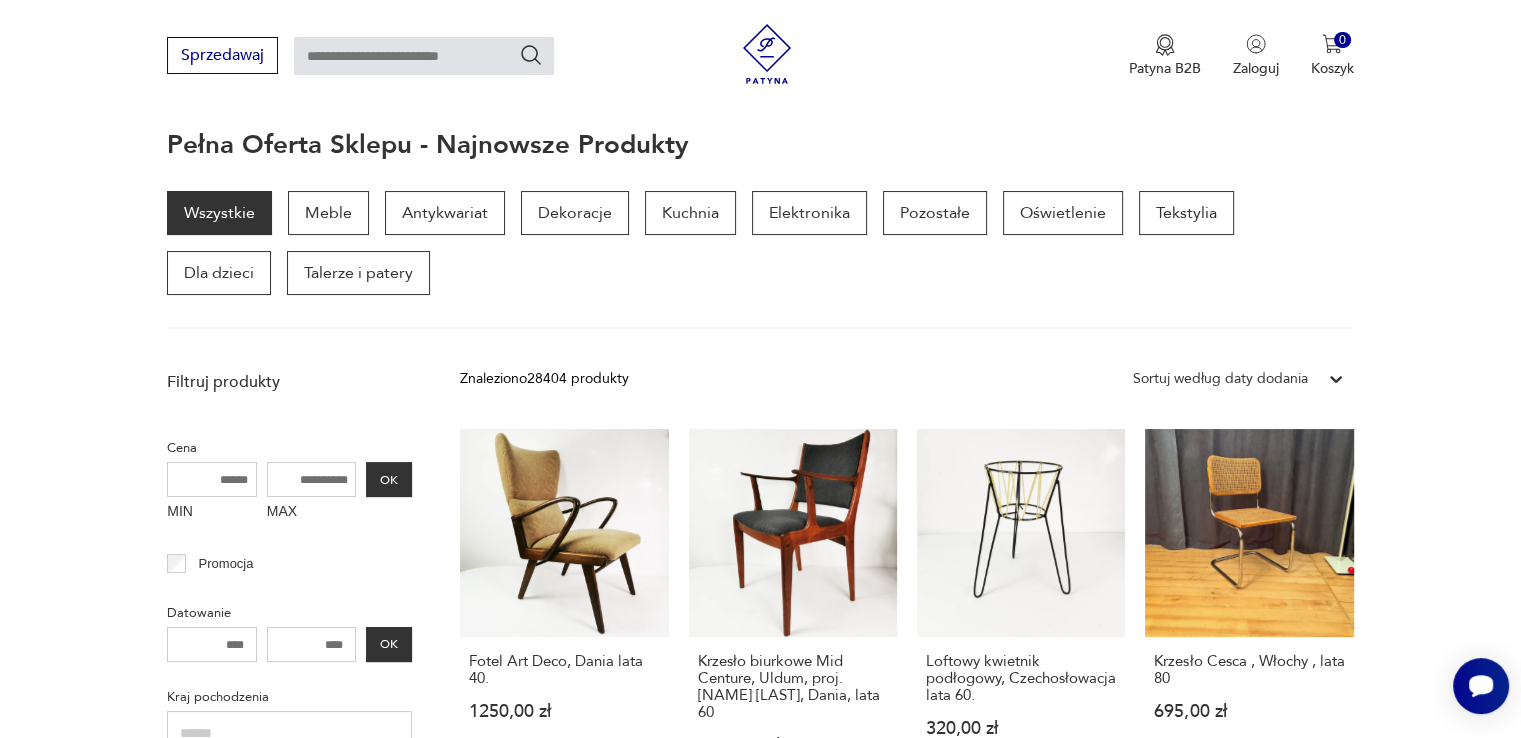 click at bounding box center (767, 54) 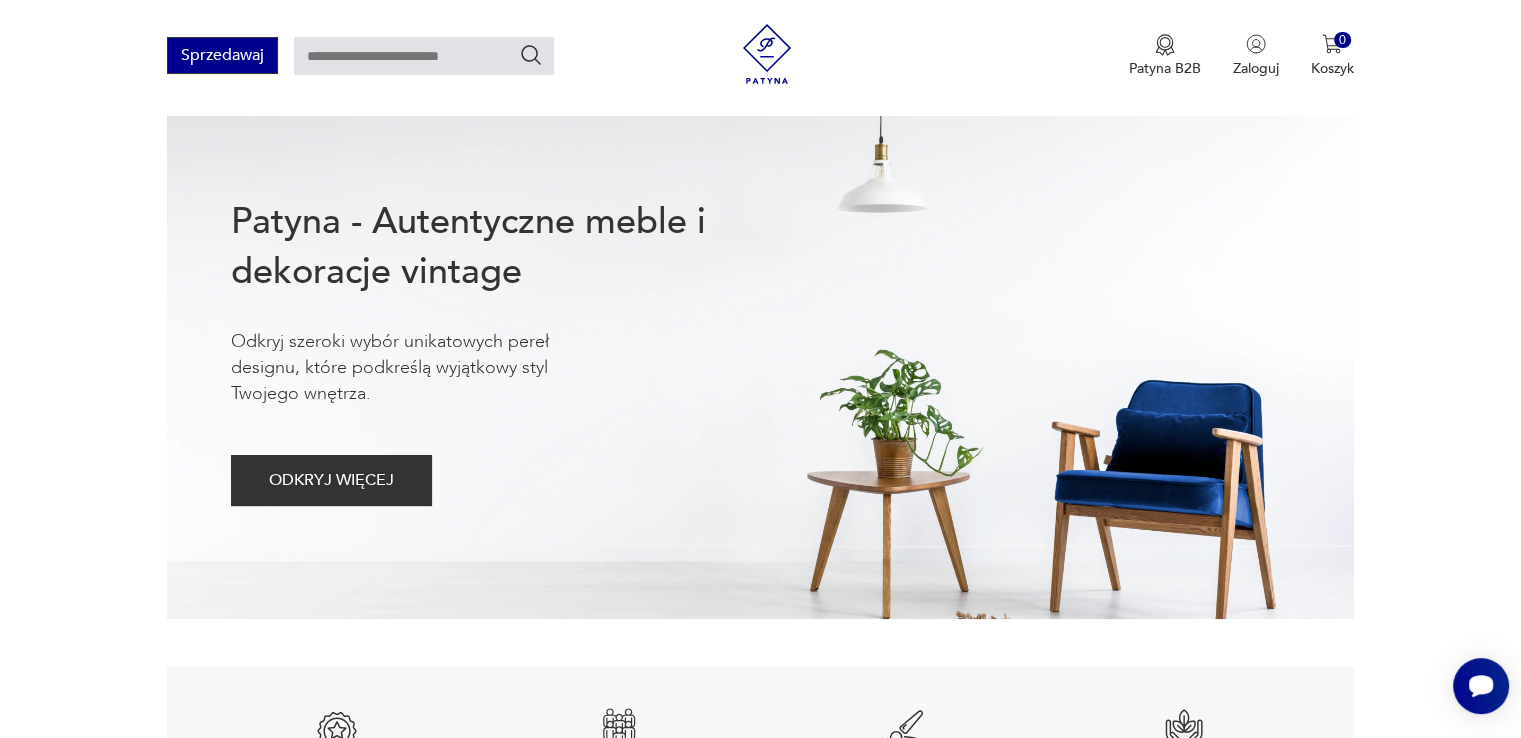 click on "Sprzedawaj" at bounding box center [222, 55] 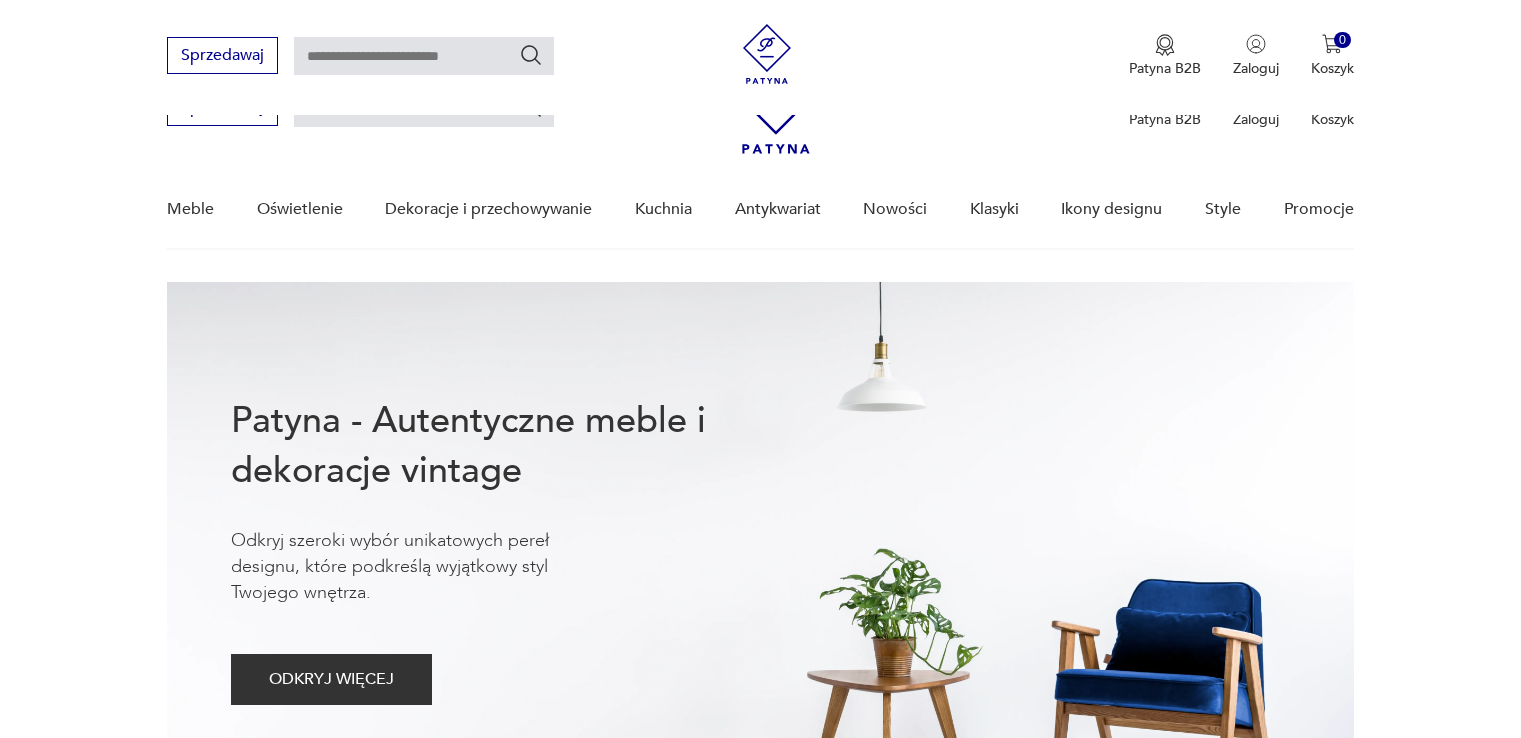 scroll, scrollTop: 276, scrollLeft: 0, axis: vertical 